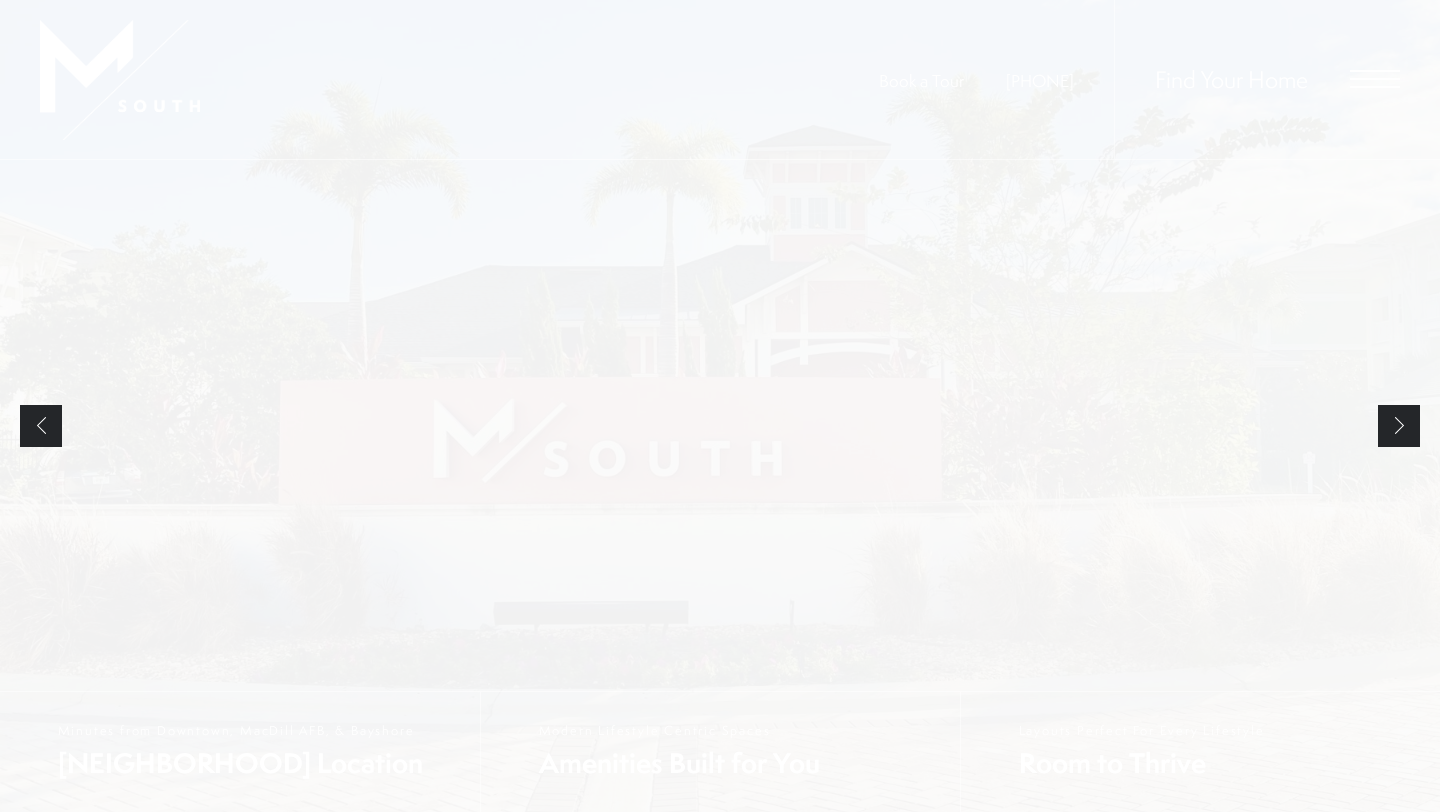 scroll, scrollTop: 0, scrollLeft: 0, axis: both 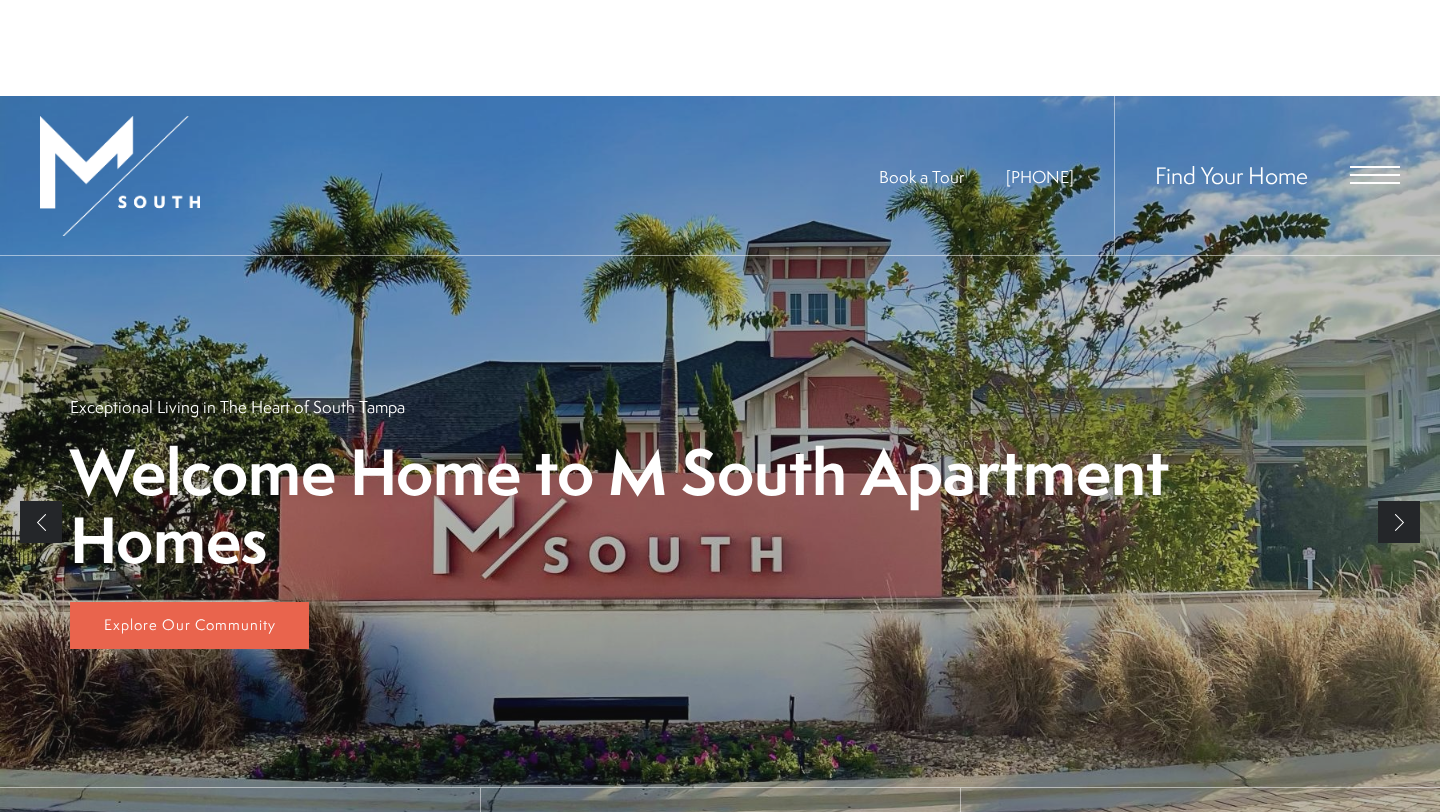 click on "Skip to main content
×
Pet Policy
We welcome all your furry friends at MSouth. Restrictions Apply.
Spring Into Savings at M South Apartments
We're Offering Up To ONE MONTH FREE on Select Homes For  A Limited Time!*
Call Our Friendly Leasing Team Today To Learn More!
Restrictions Apply!
Learn More!" at bounding box center [720, 2148] 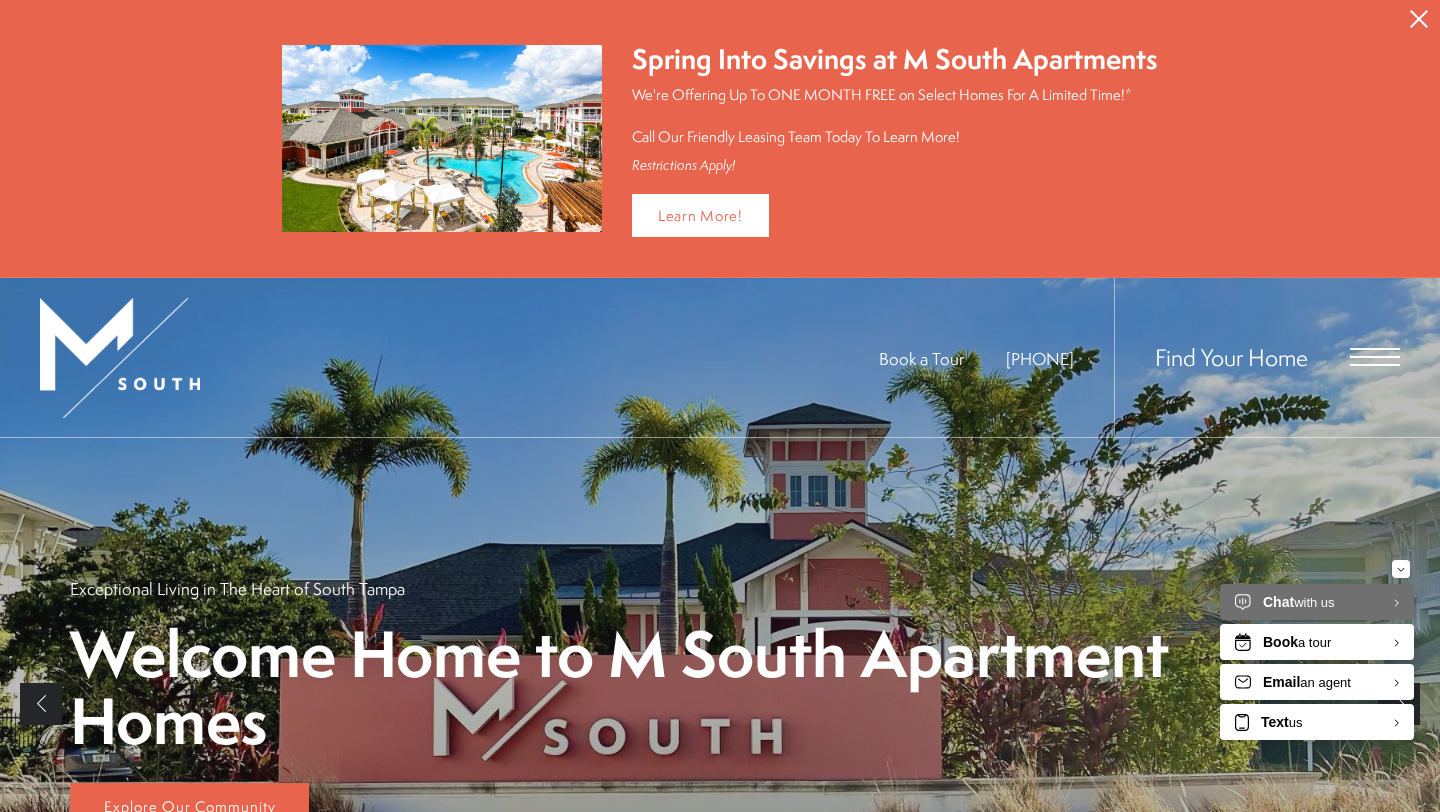 click at bounding box center [1375, 357] 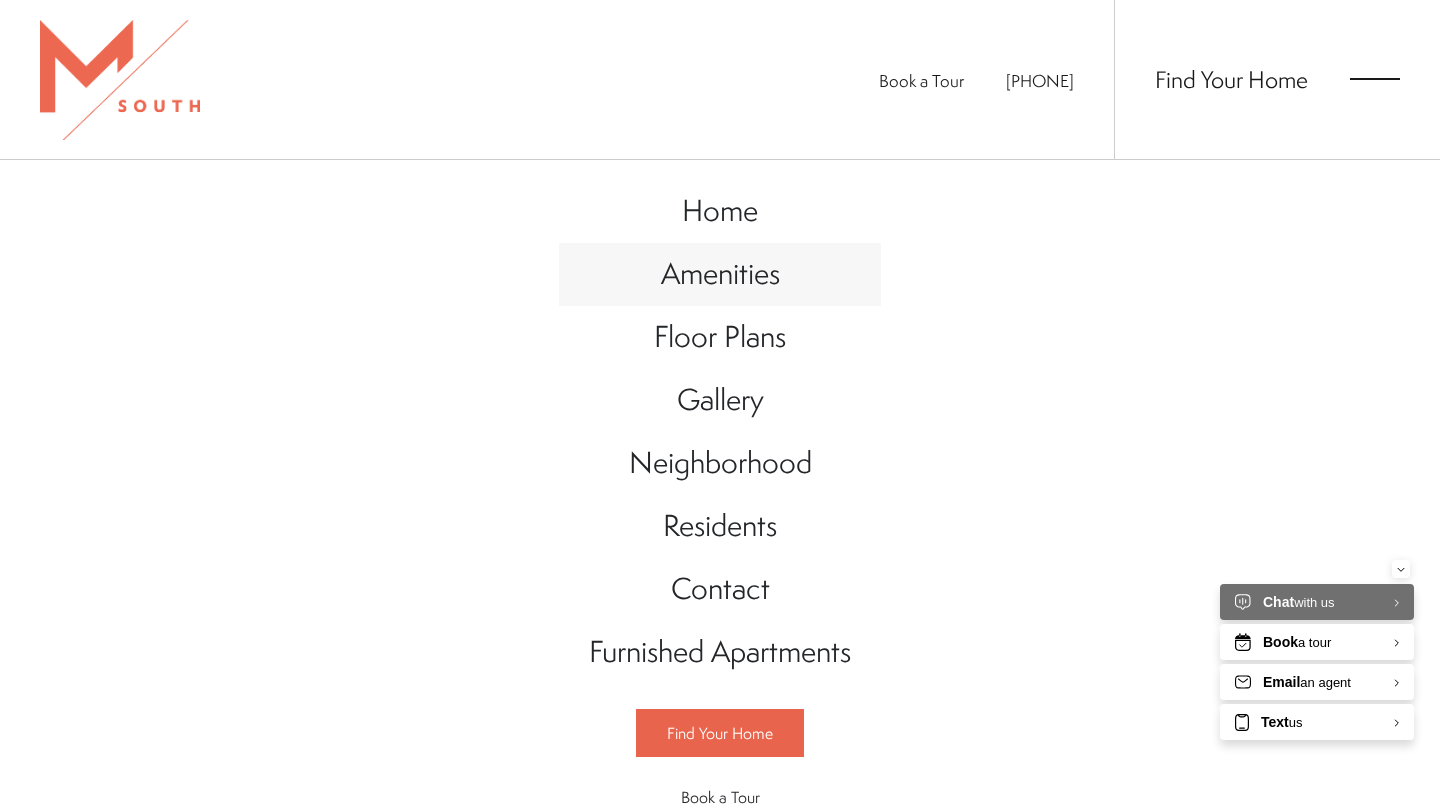 click on "Amenities" at bounding box center [720, 273] 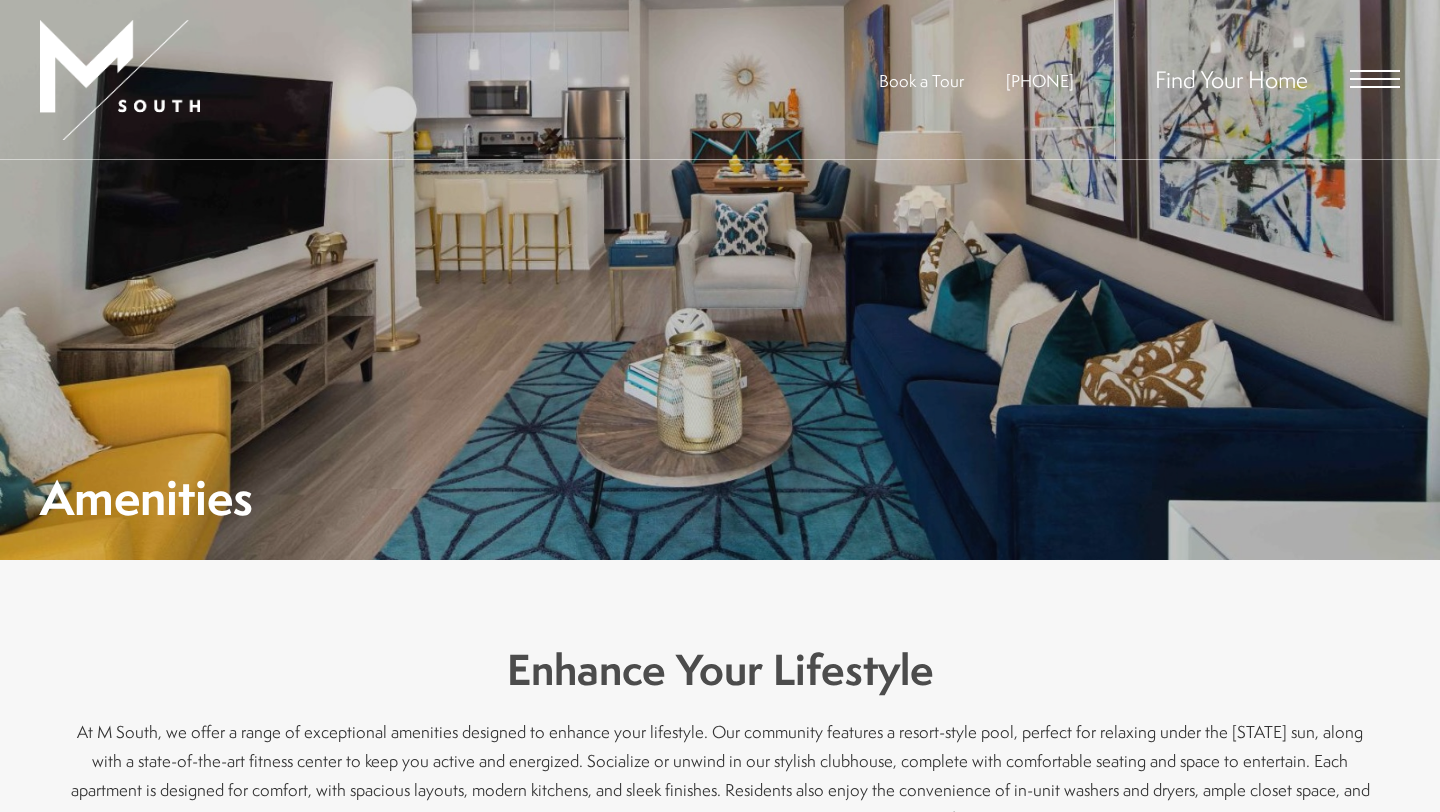 scroll, scrollTop: 0, scrollLeft: 0, axis: both 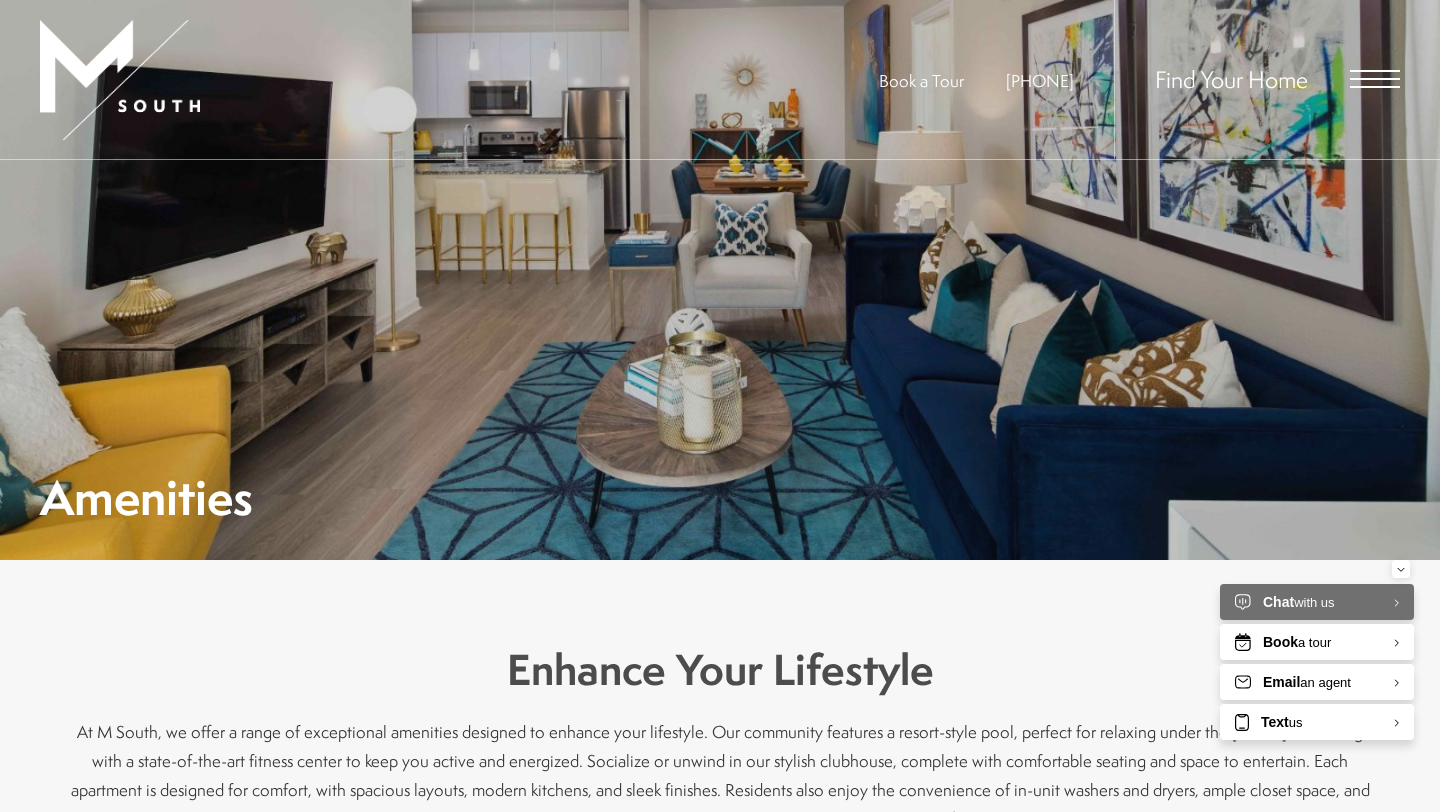 click on "Find Your Home" at bounding box center [1257, 79] 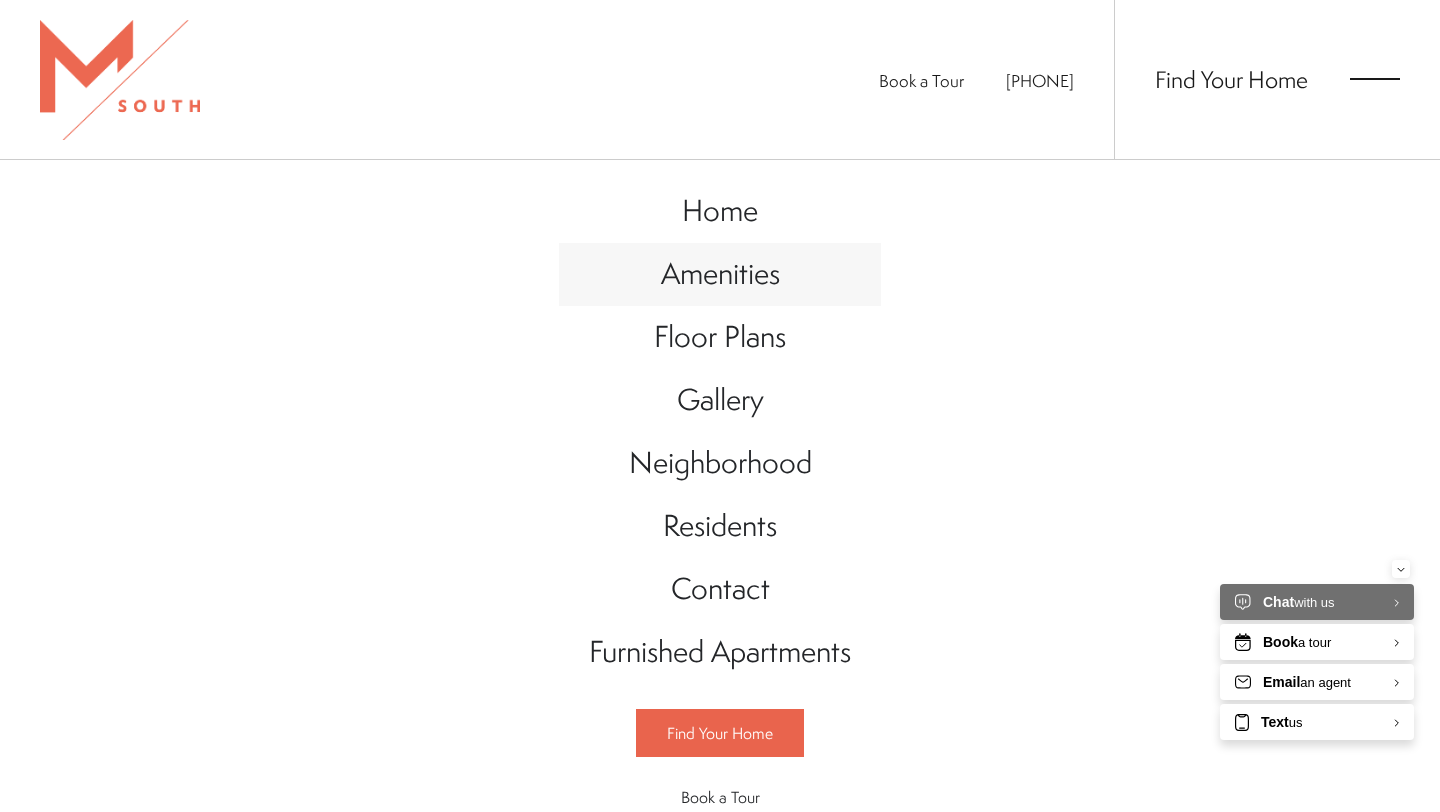 click on "Amenities" at bounding box center [720, 273] 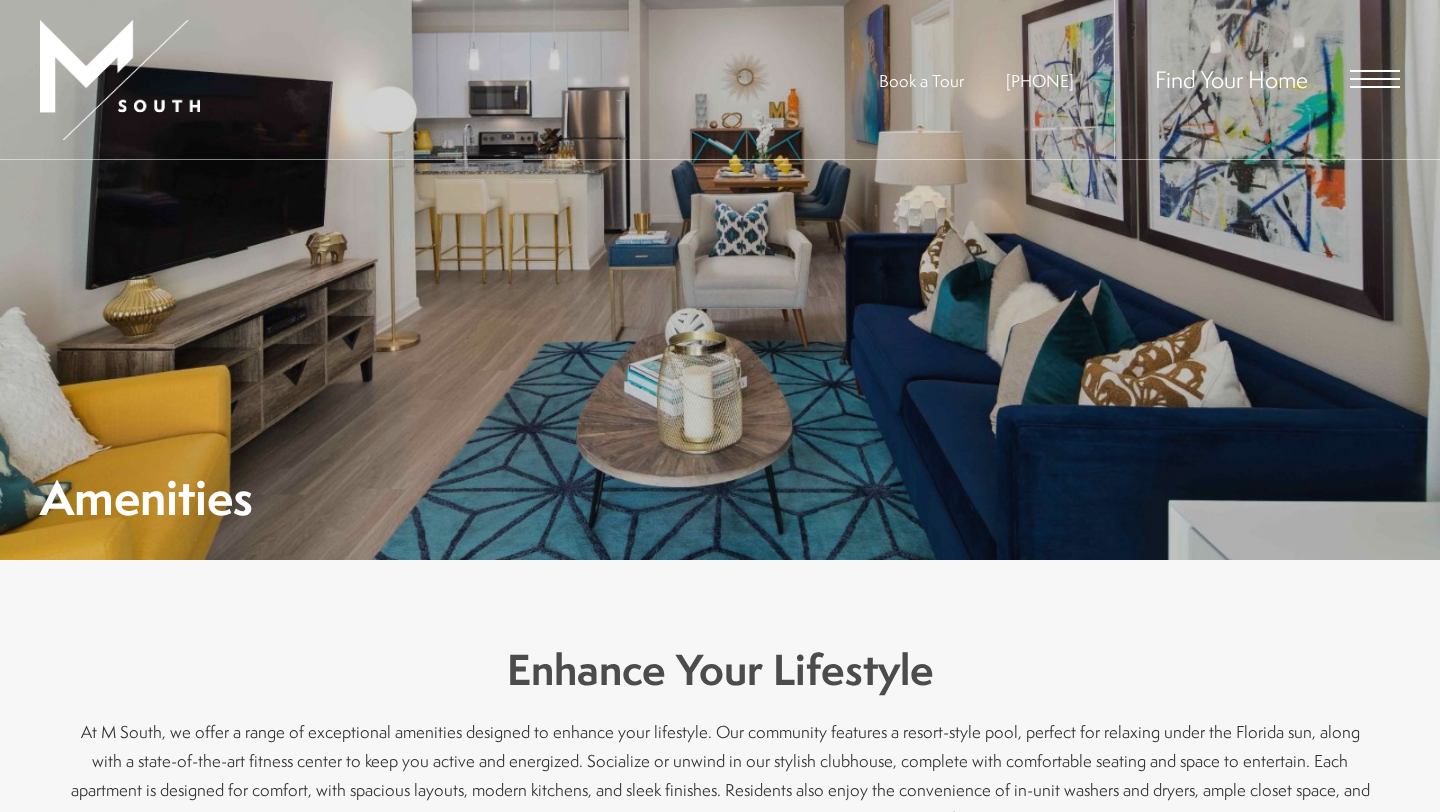 scroll, scrollTop: 0, scrollLeft: 0, axis: both 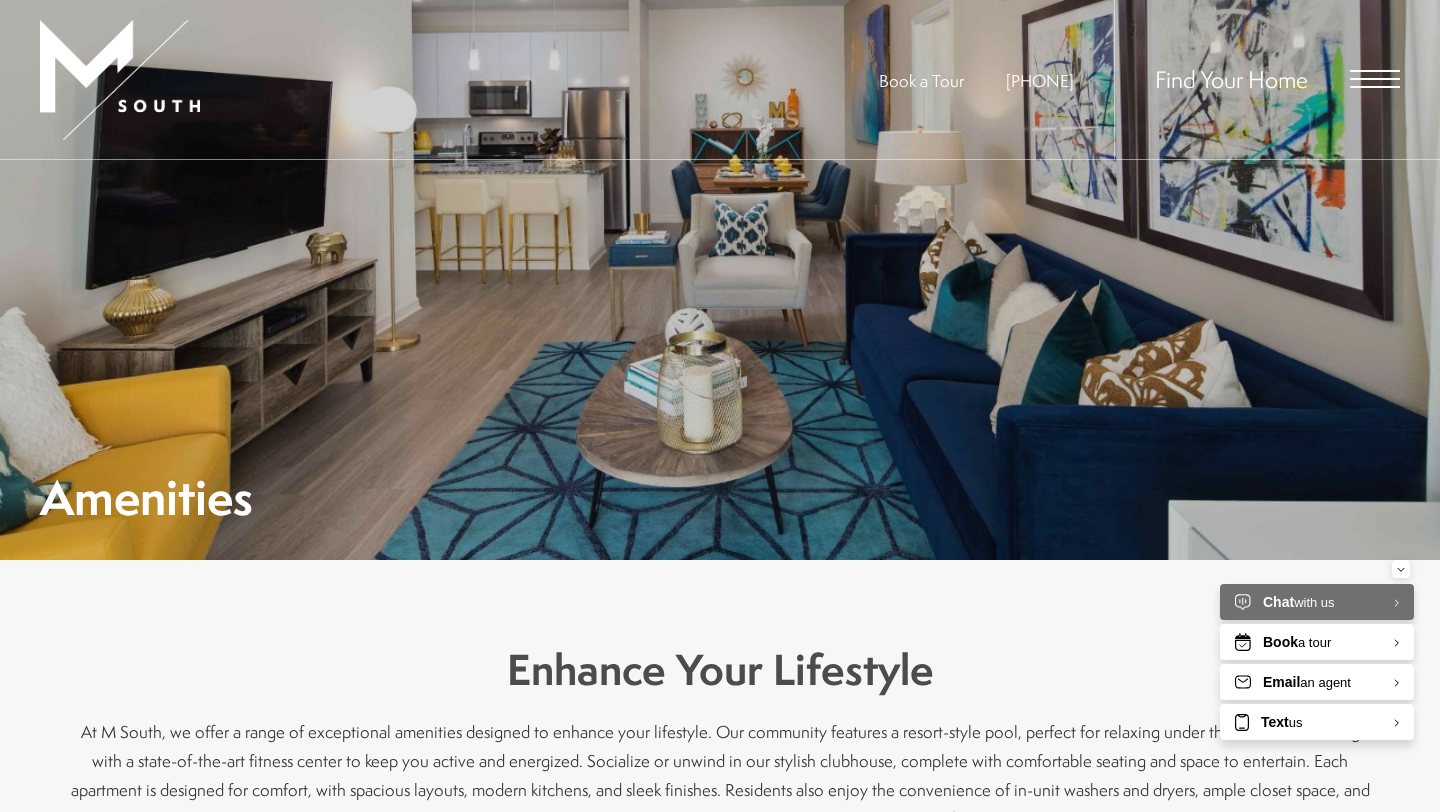 click at bounding box center (1375, 79) 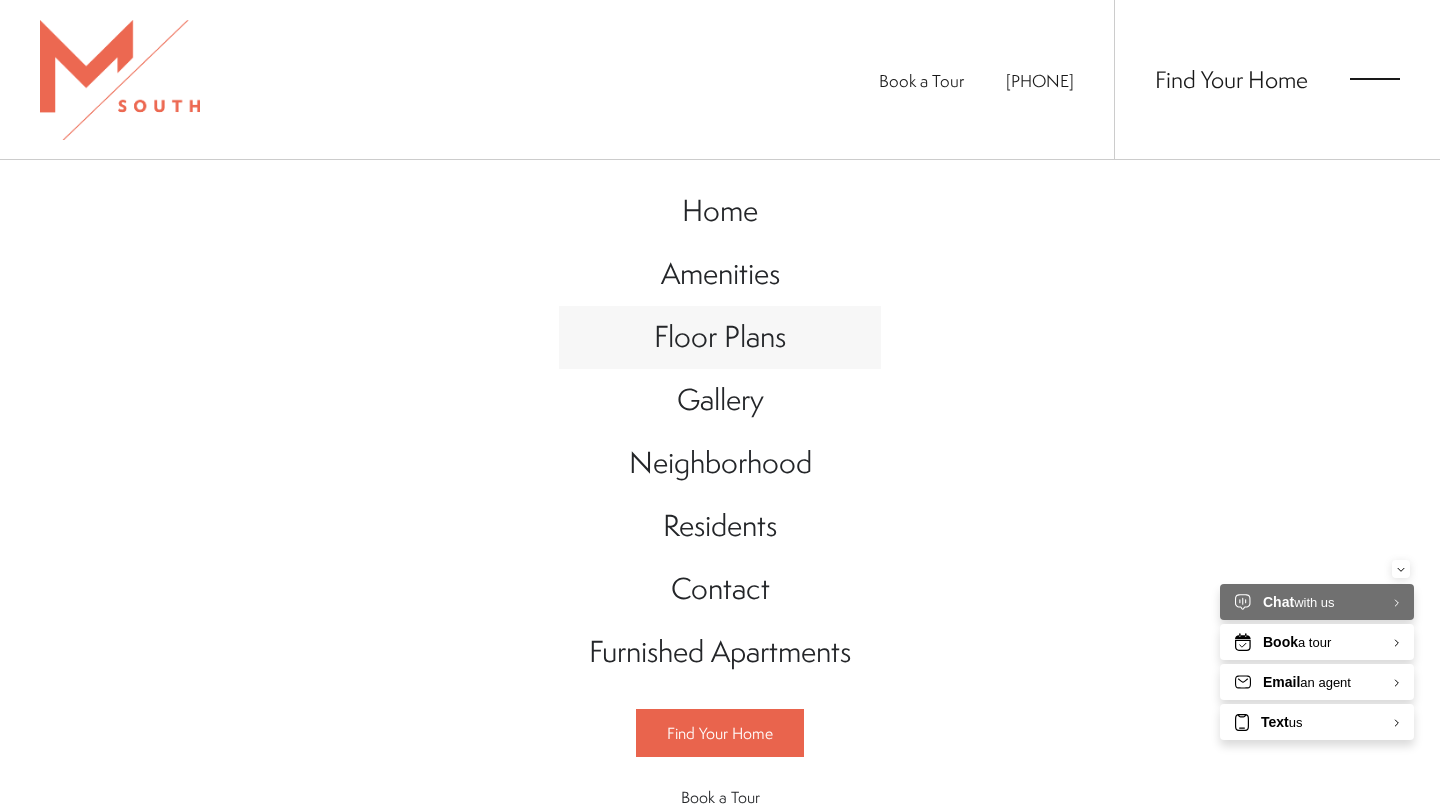 click on "Floor Plans" at bounding box center (720, 336) 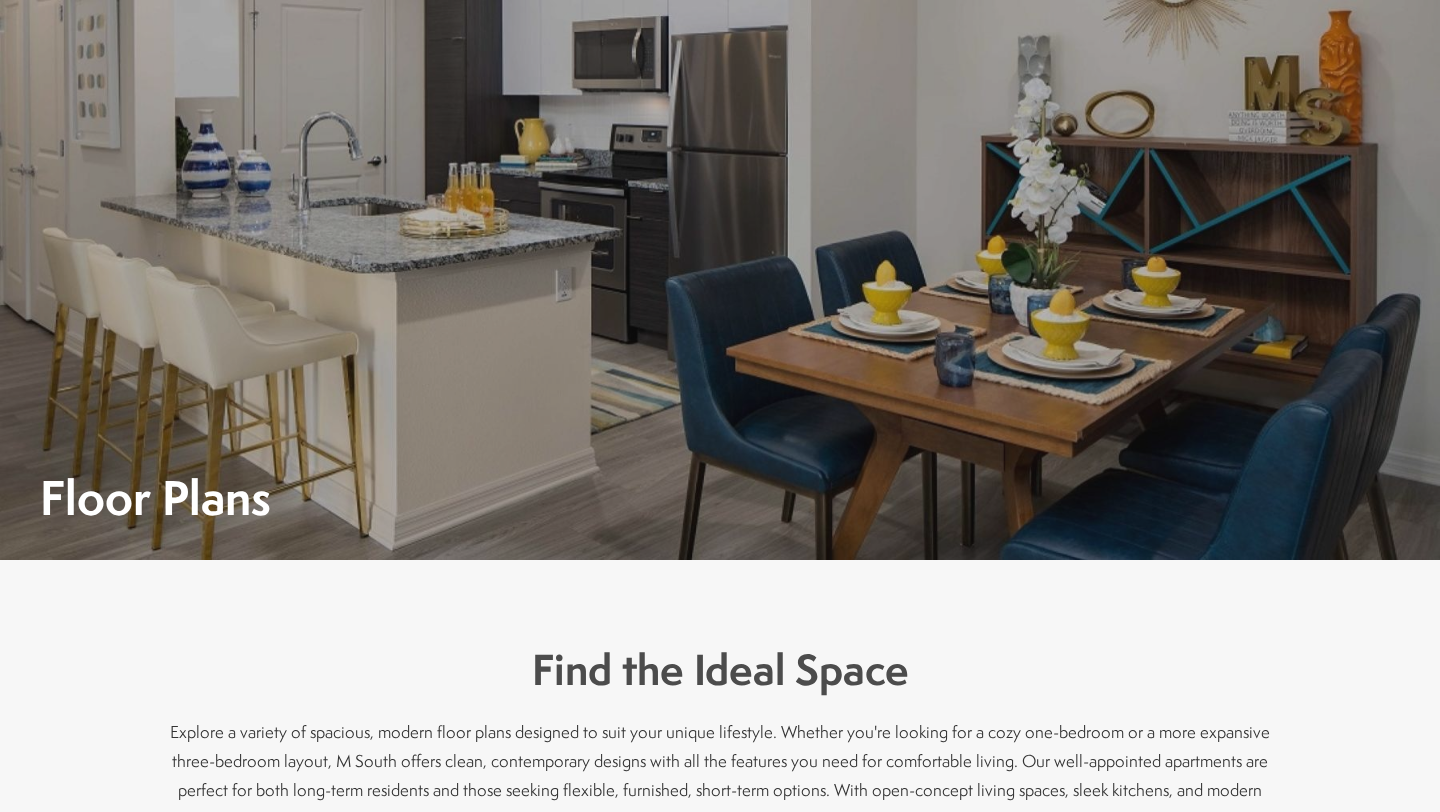 scroll, scrollTop: 0, scrollLeft: 0, axis: both 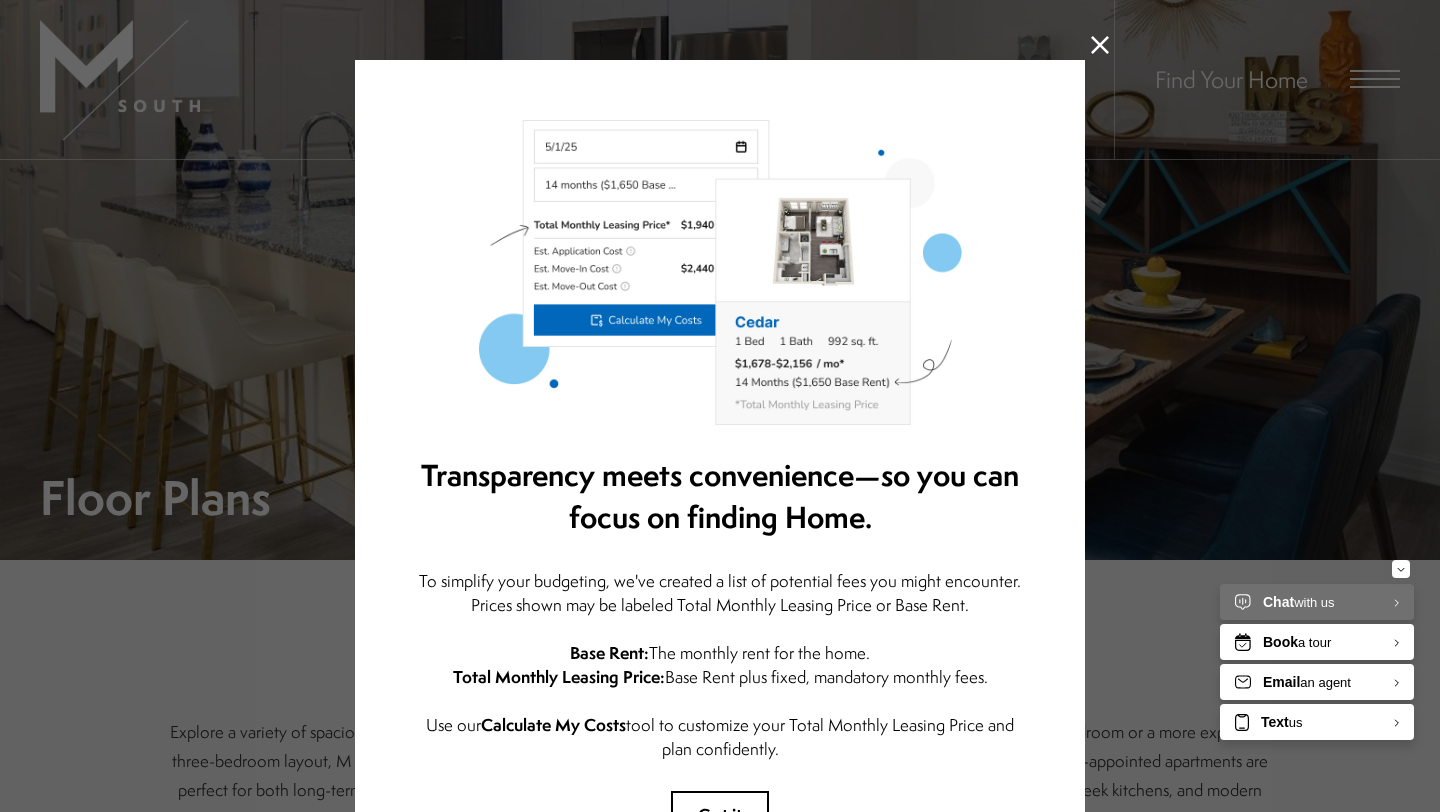 click 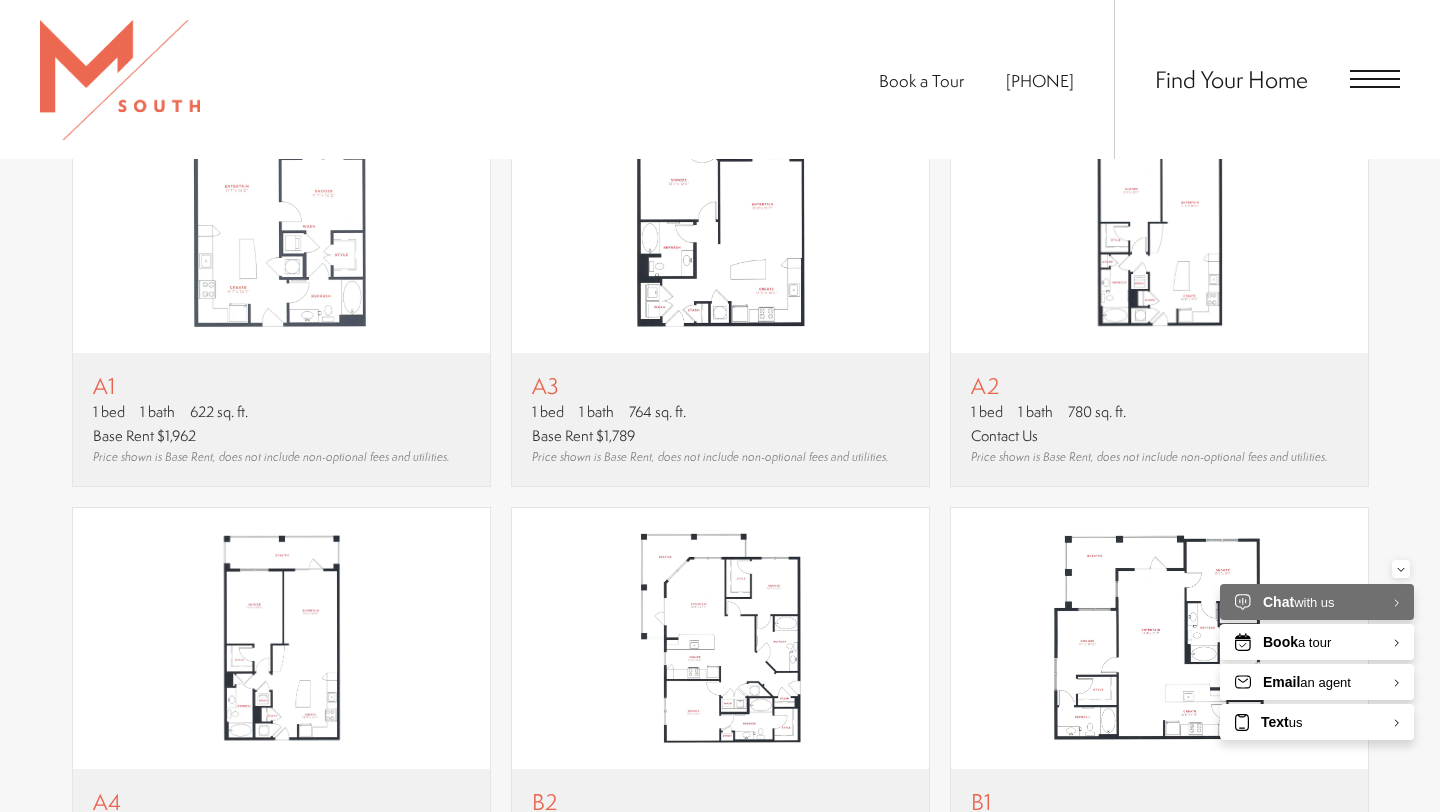 scroll, scrollTop: 1392, scrollLeft: 0, axis: vertical 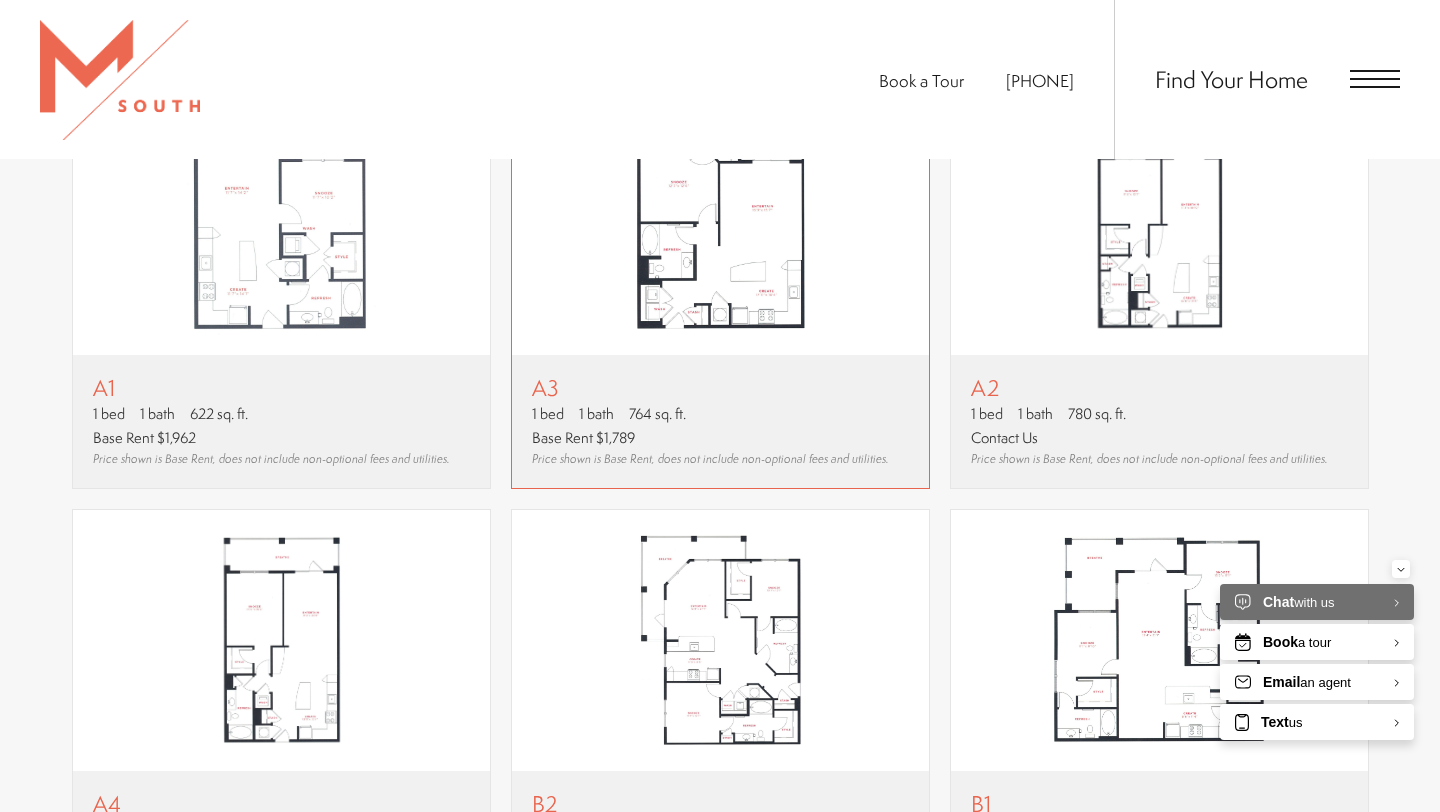 click at bounding box center [720, 224] 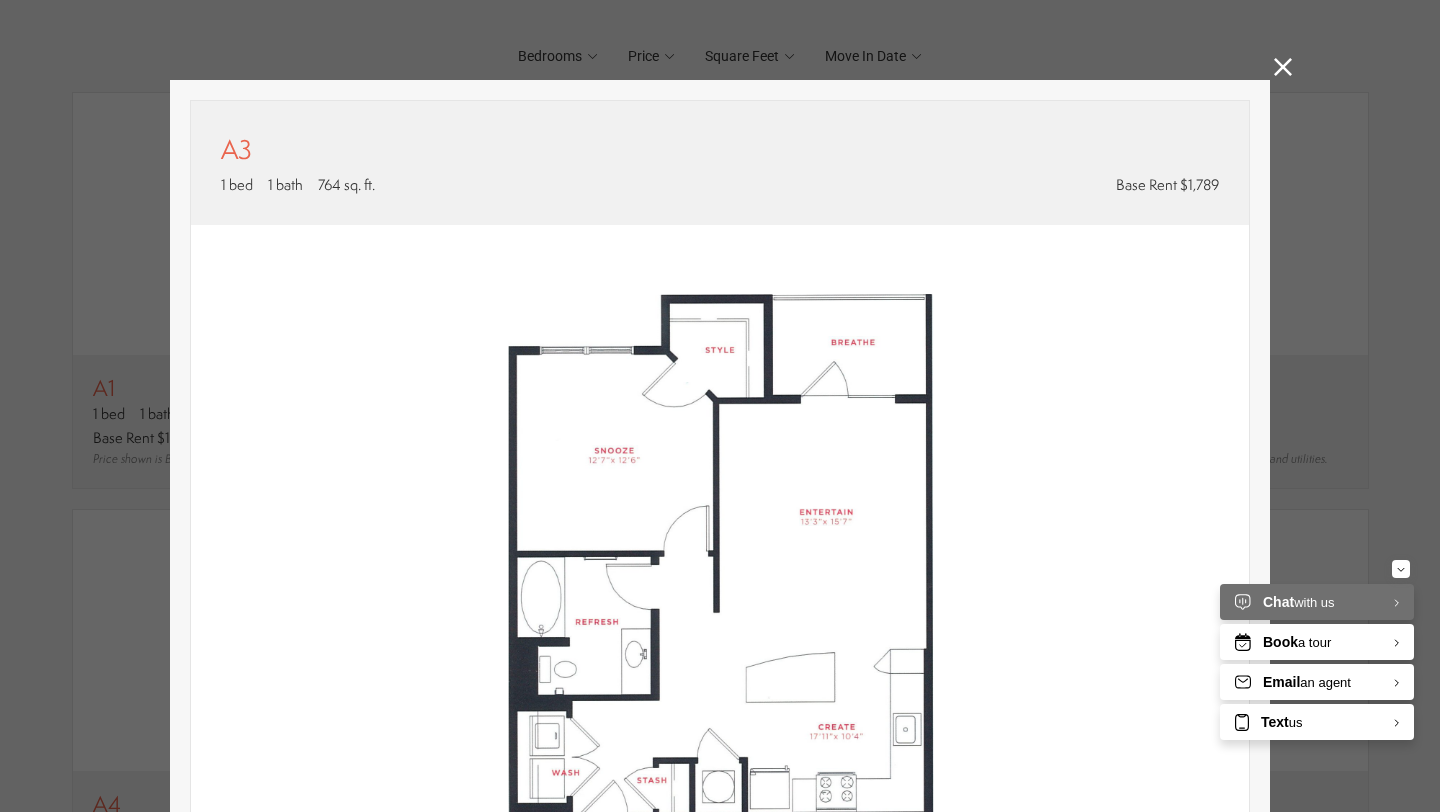 scroll, scrollTop: 0, scrollLeft: 0, axis: both 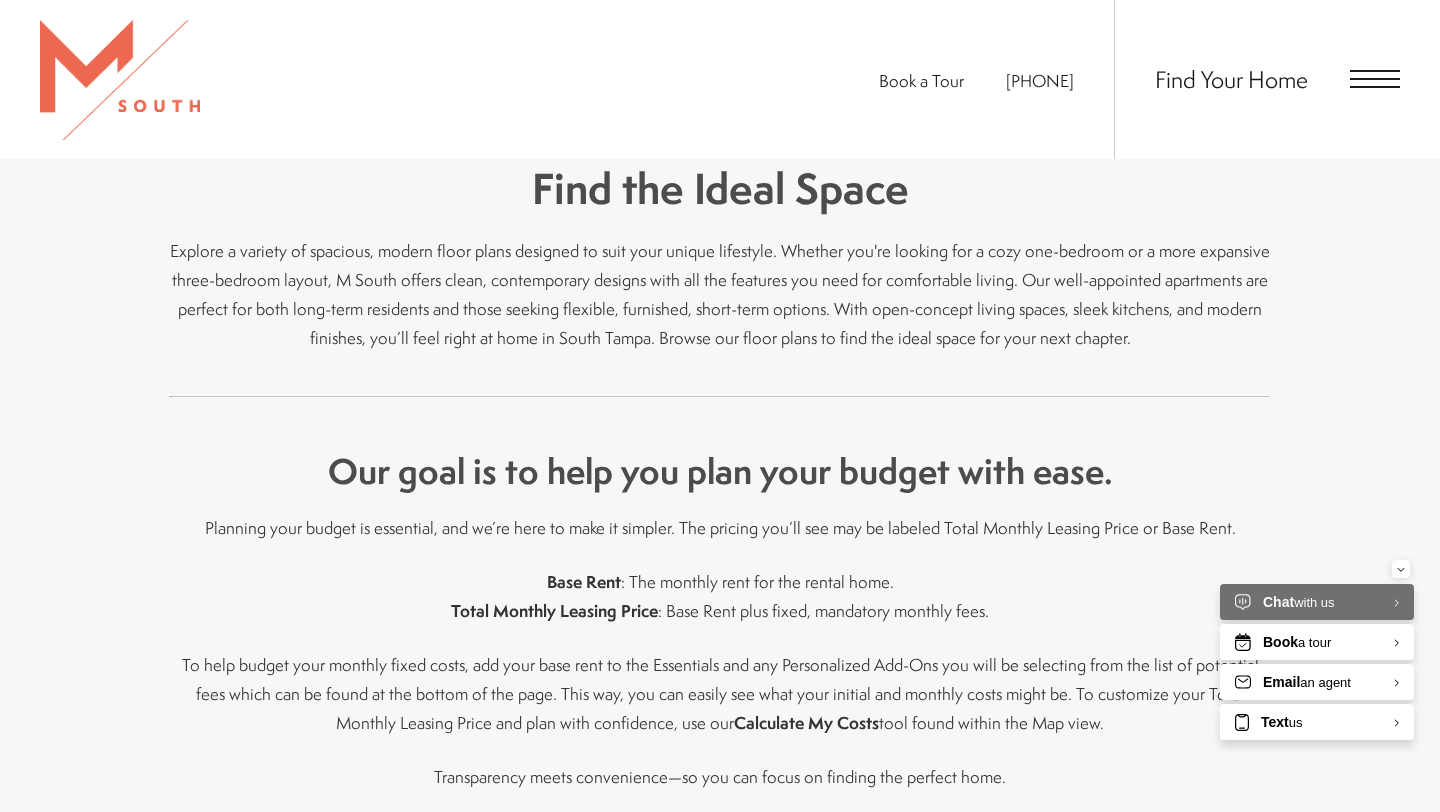 click on "Find Your Home" at bounding box center [1257, 79] 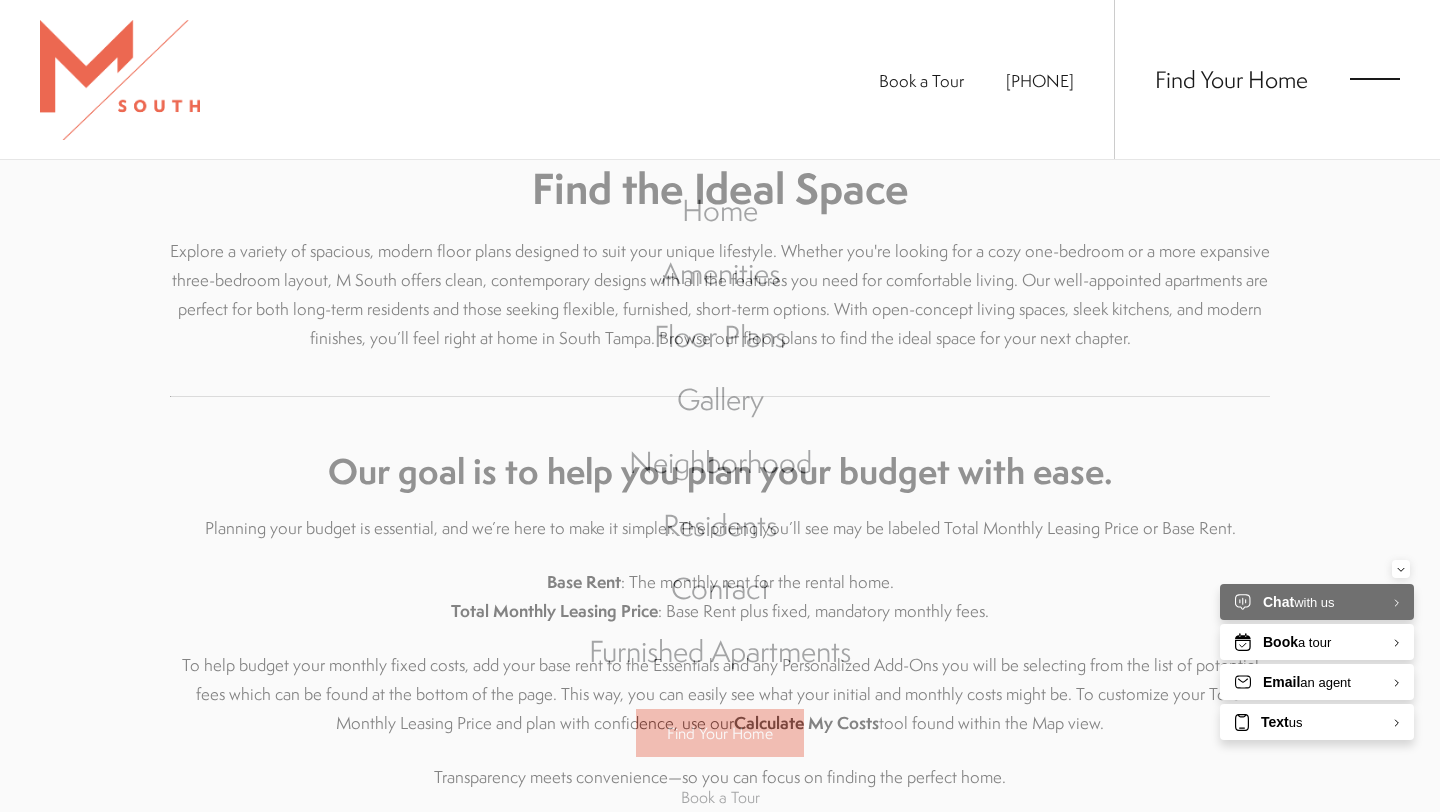 scroll, scrollTop: 0, scrollLeft: 0, axis: both 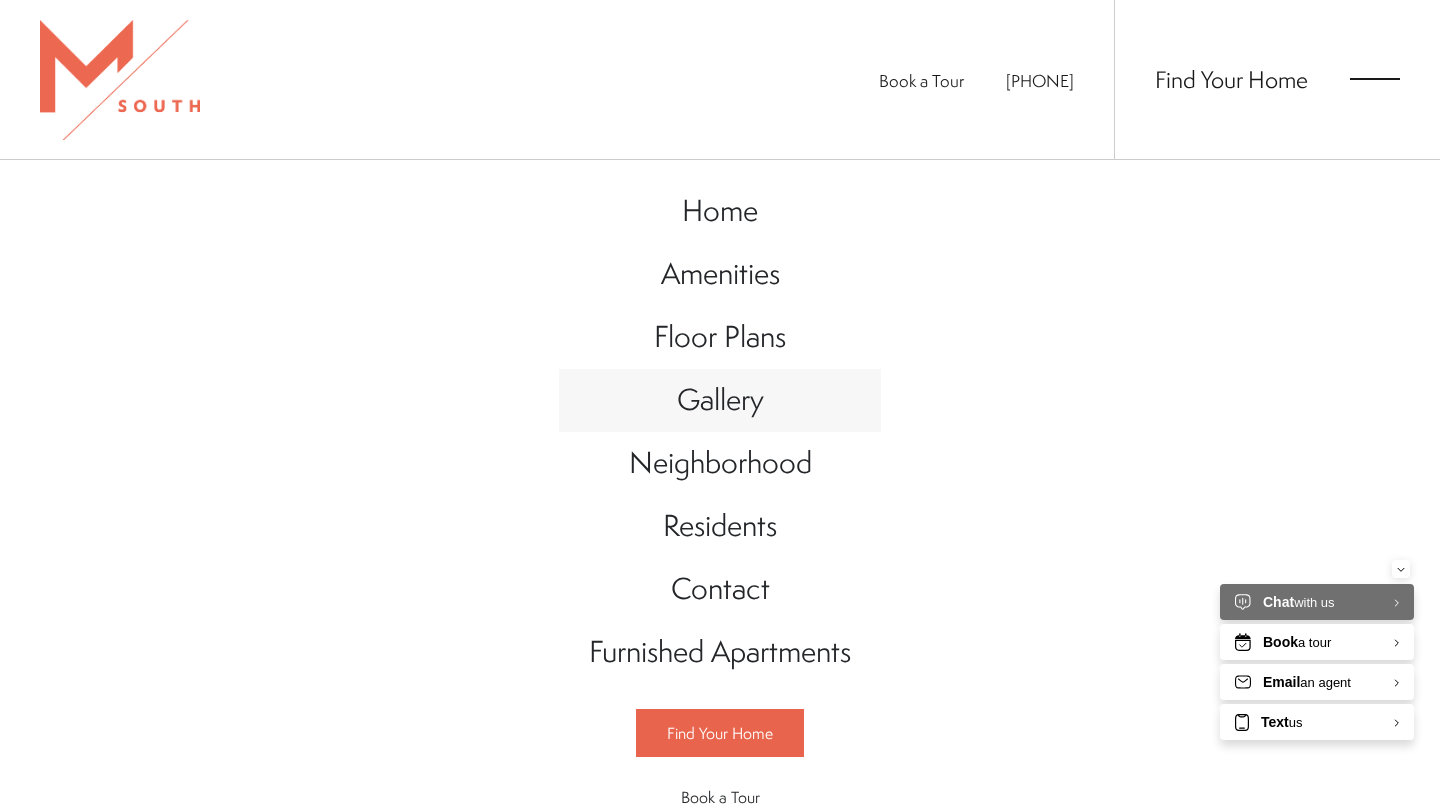click on "Gallery" at bounding box center [720, 399] 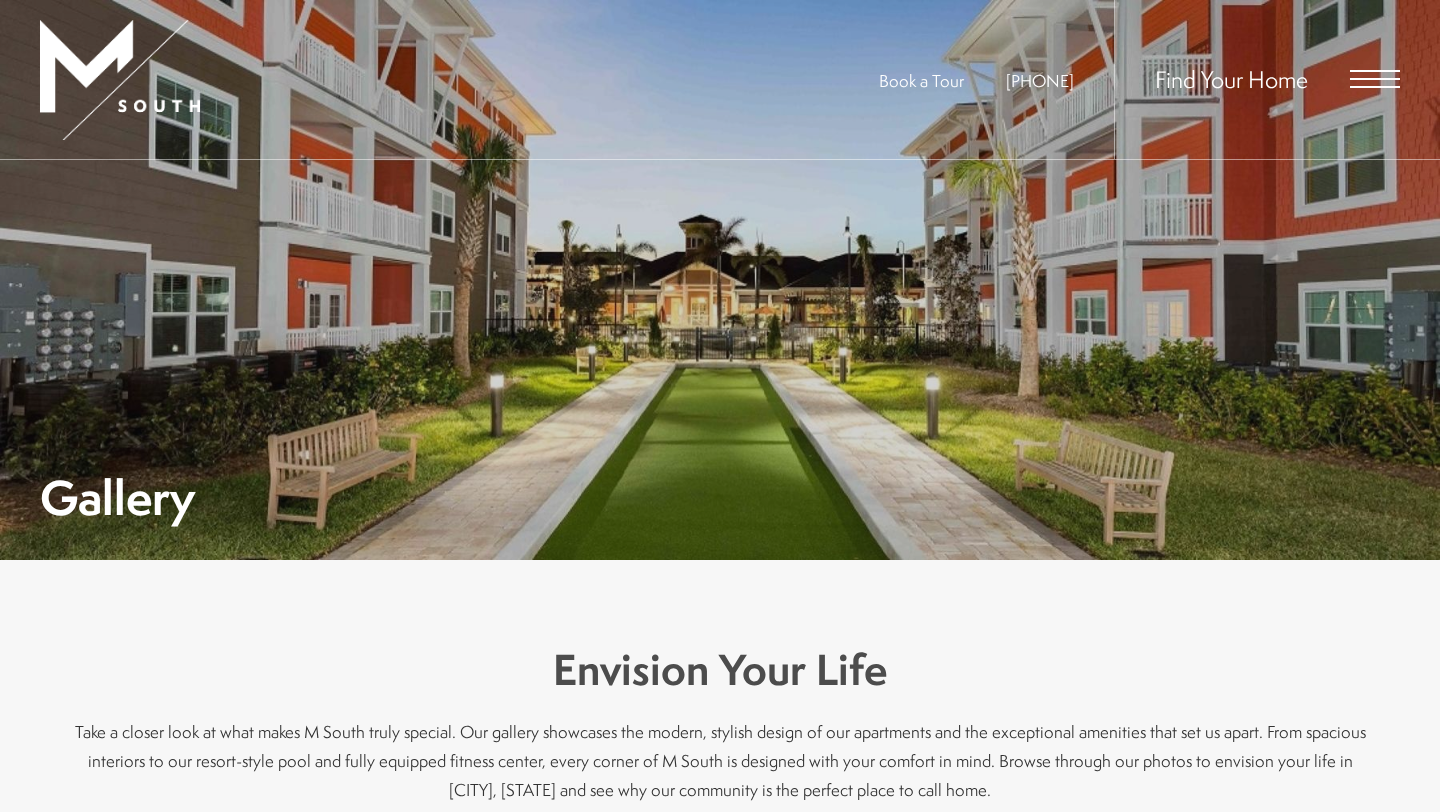 scroll, scrollTop: 0, scrollLeft: 0, axis: both 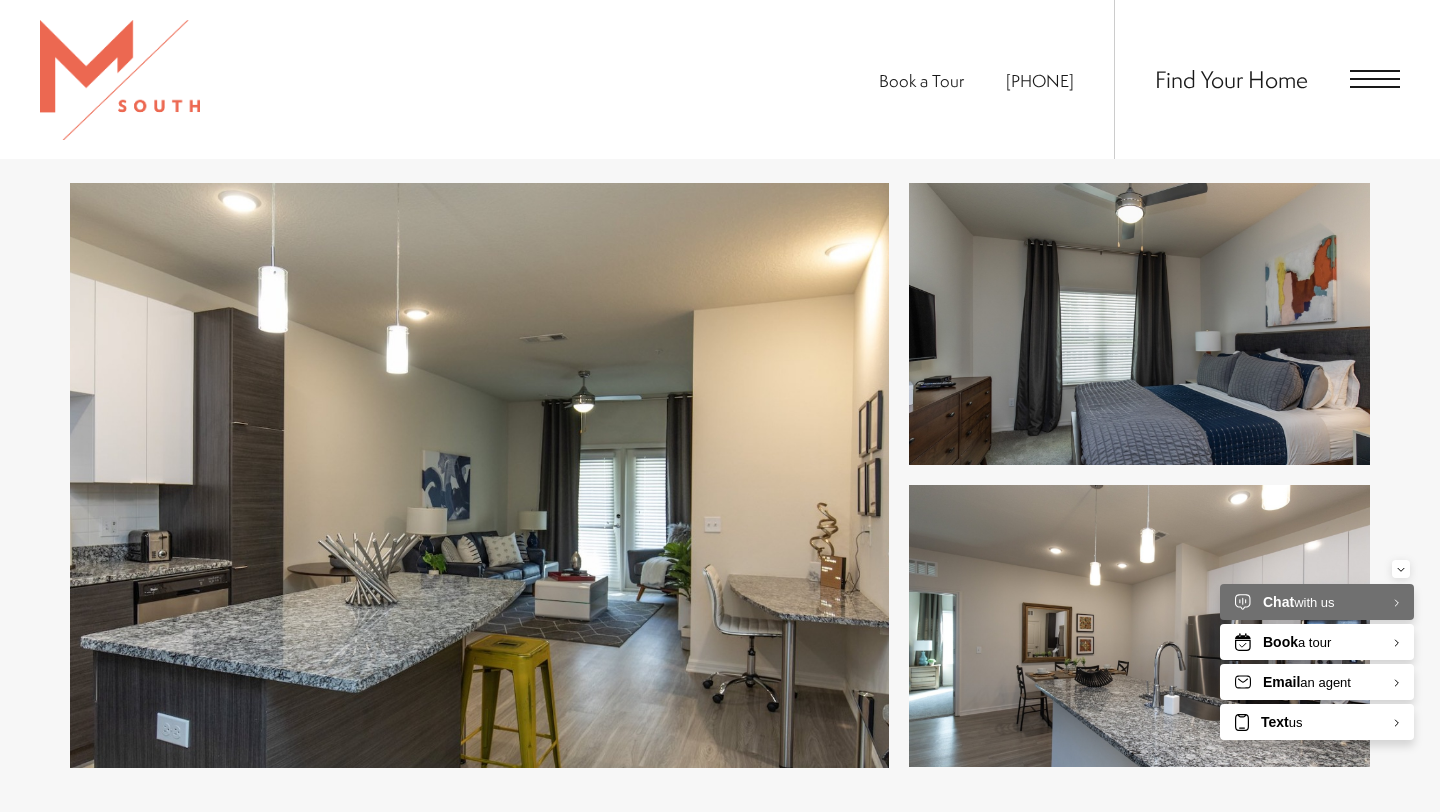 click at bounding box center (479, 475) 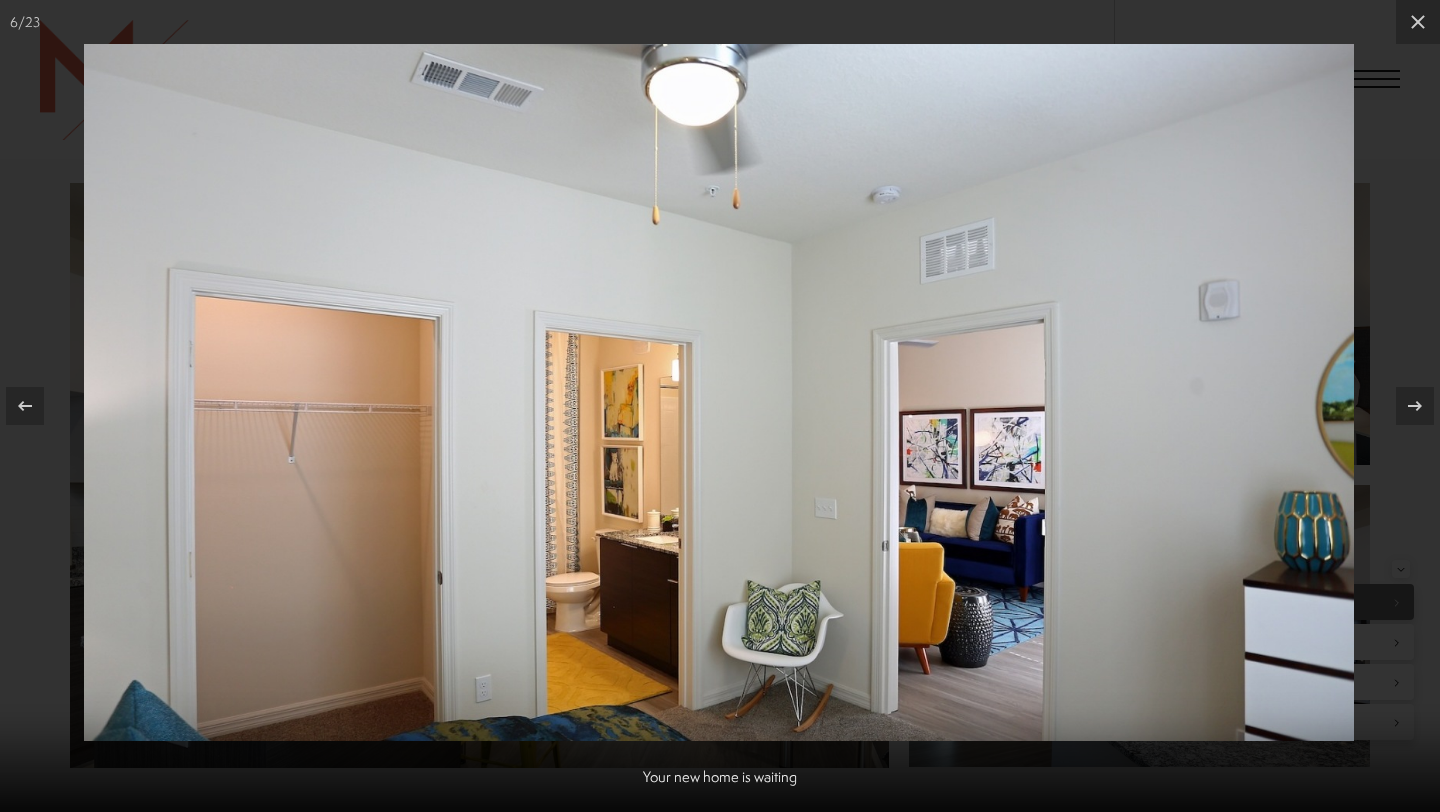 click at bounding box center (720, 406) 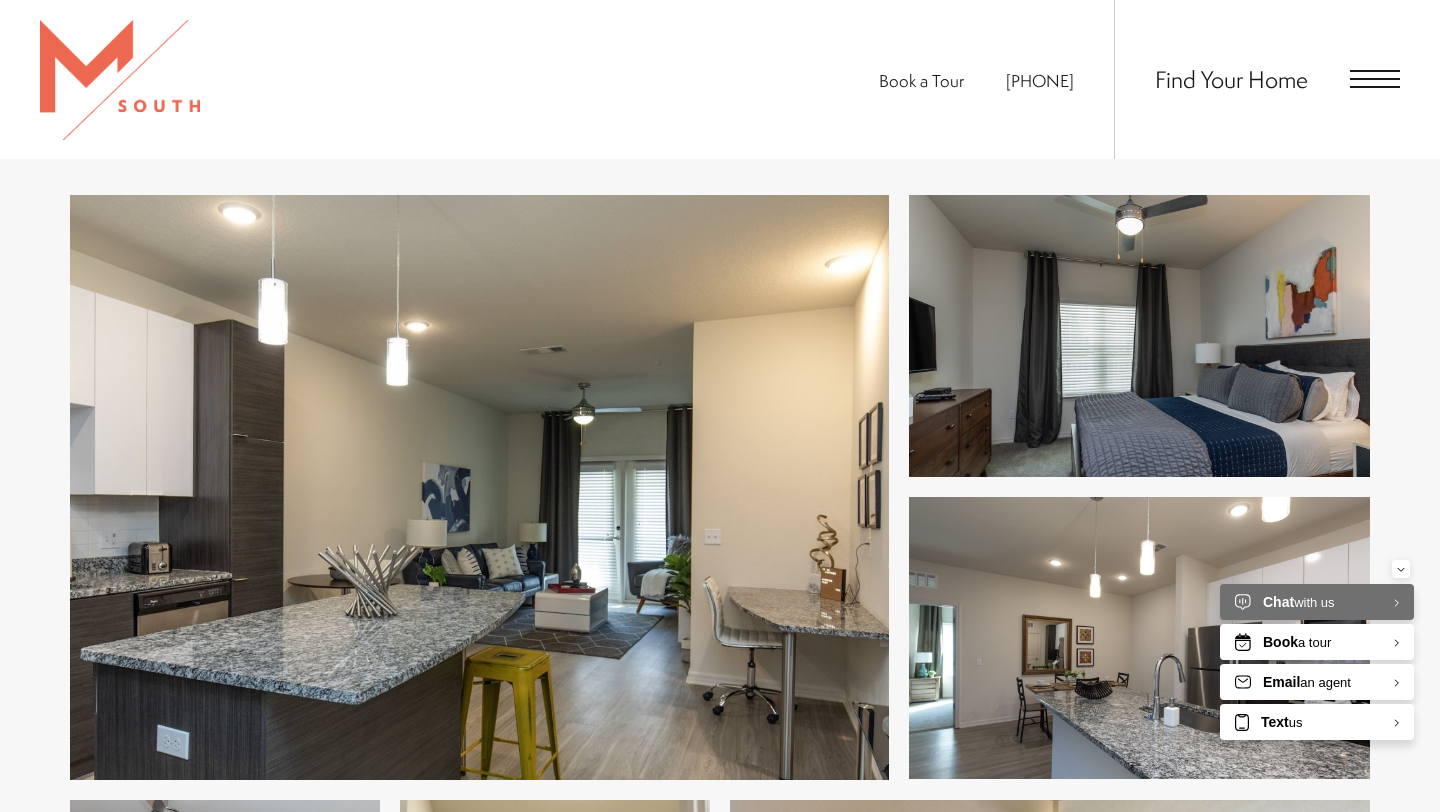 scroll, scrollTop: 803, scrollLeft: 0, axis: vertical 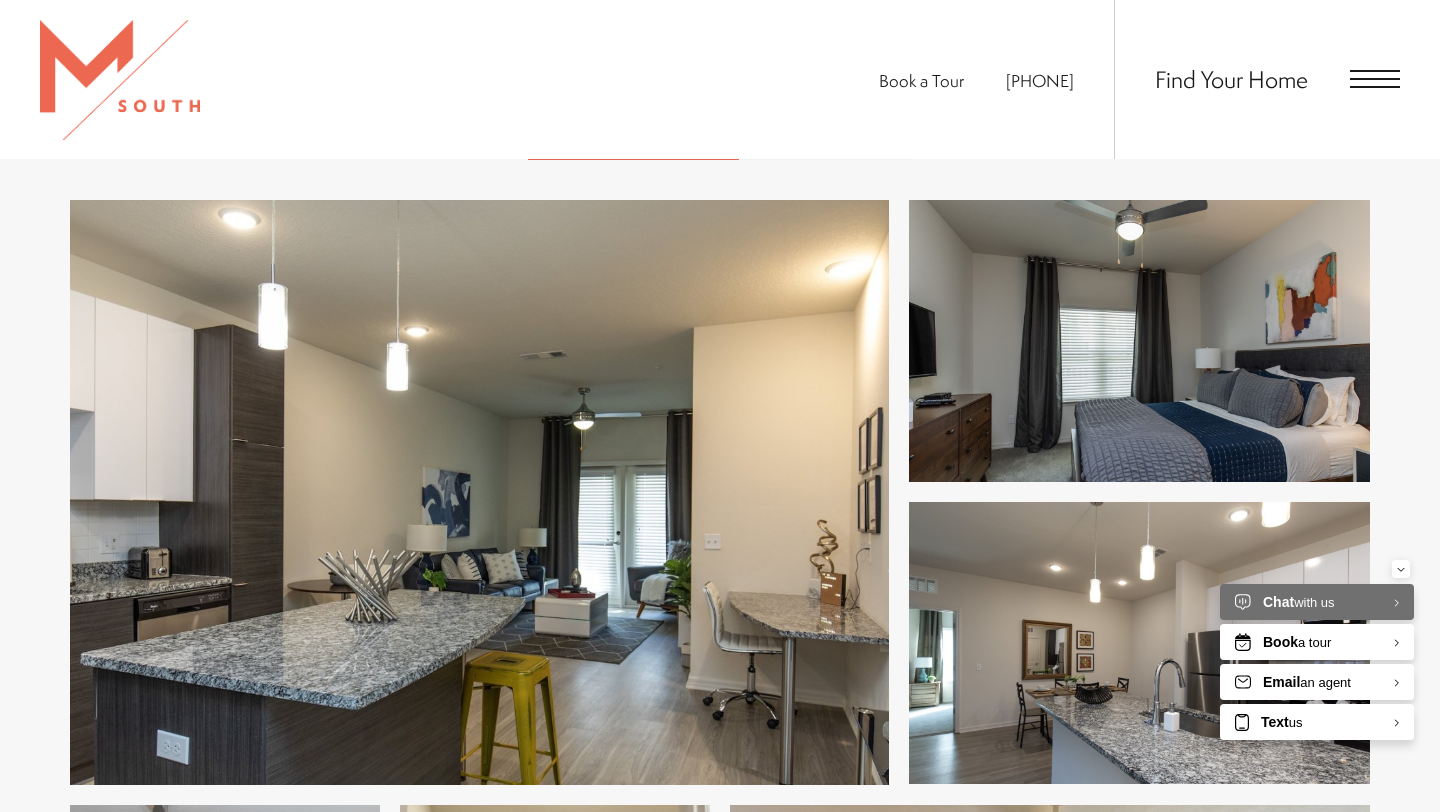 click at bounding box center (1375, 79) 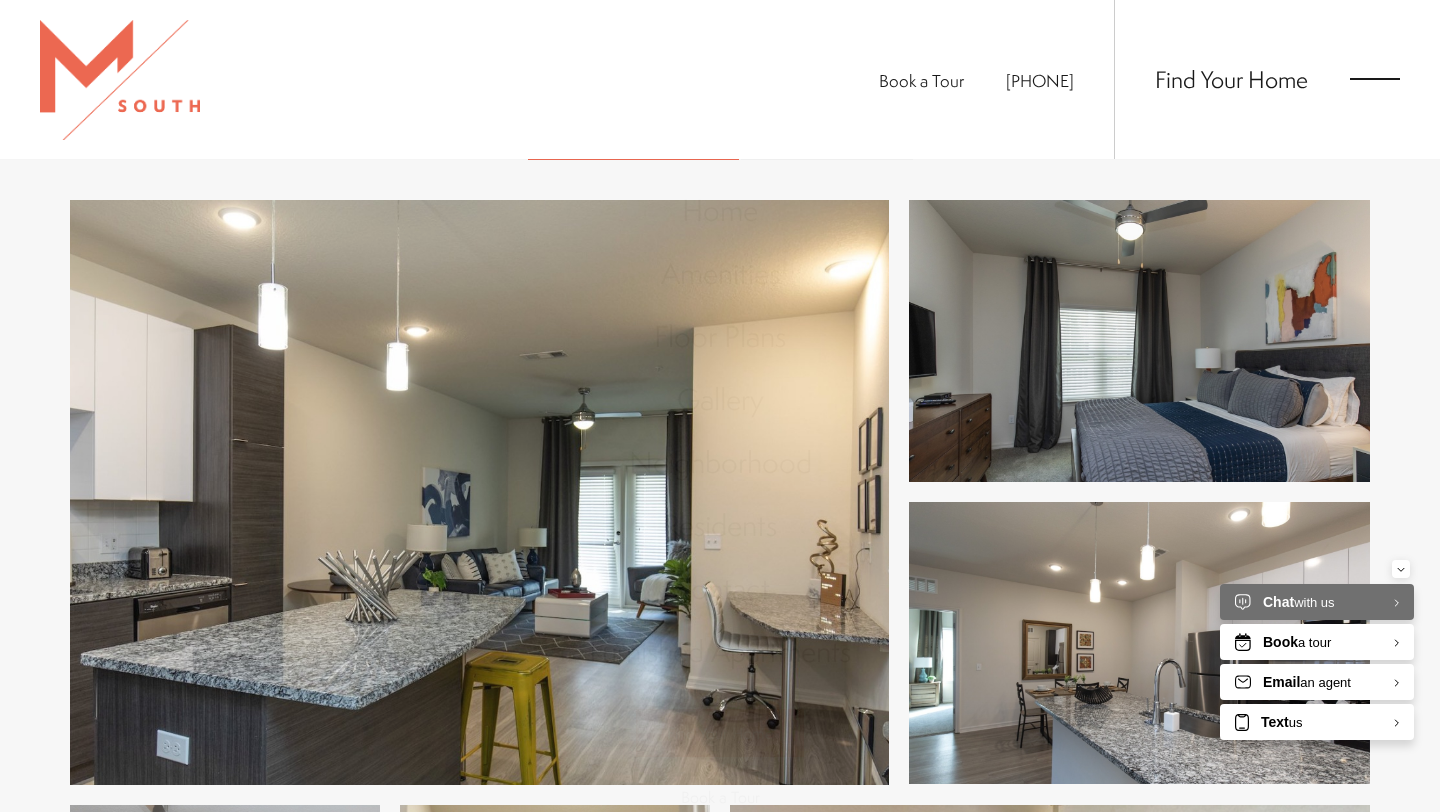 scroll, scrollTop: 0, scrollLeft: 0, axis: both 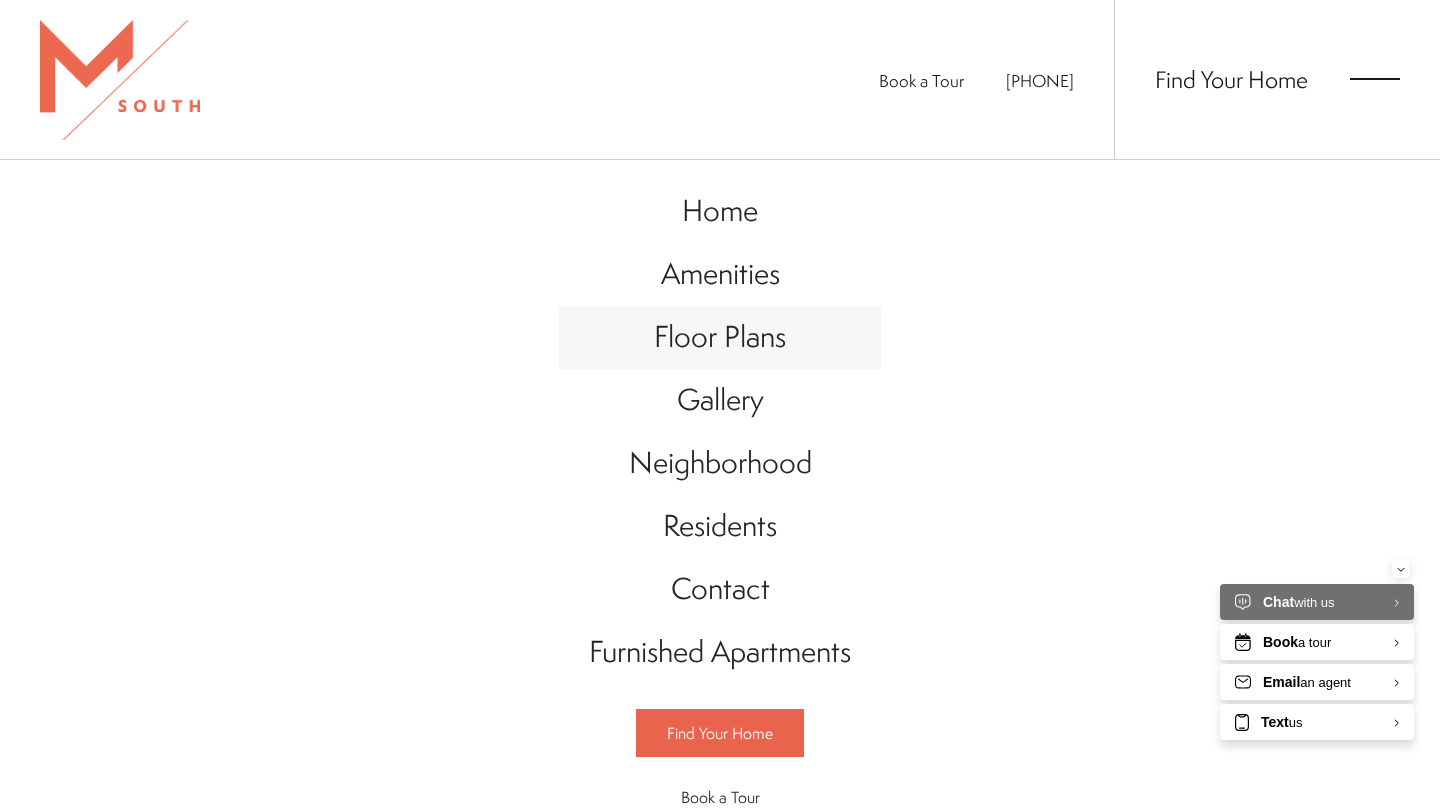click on "Floor Plans" at bounding box center (720, 336) 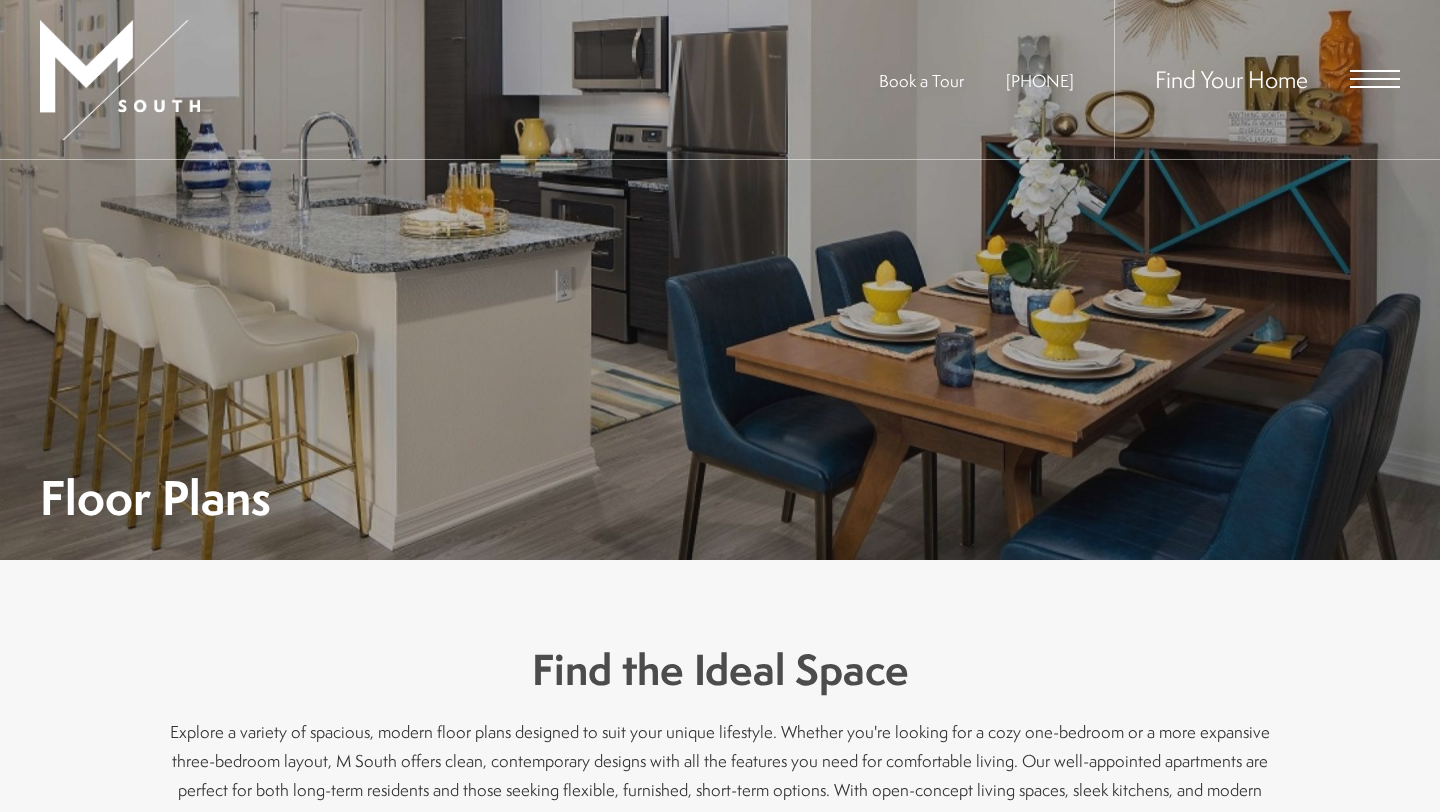 scroll, scrollTop: 630, scrollLeft: 0, axis: vertical 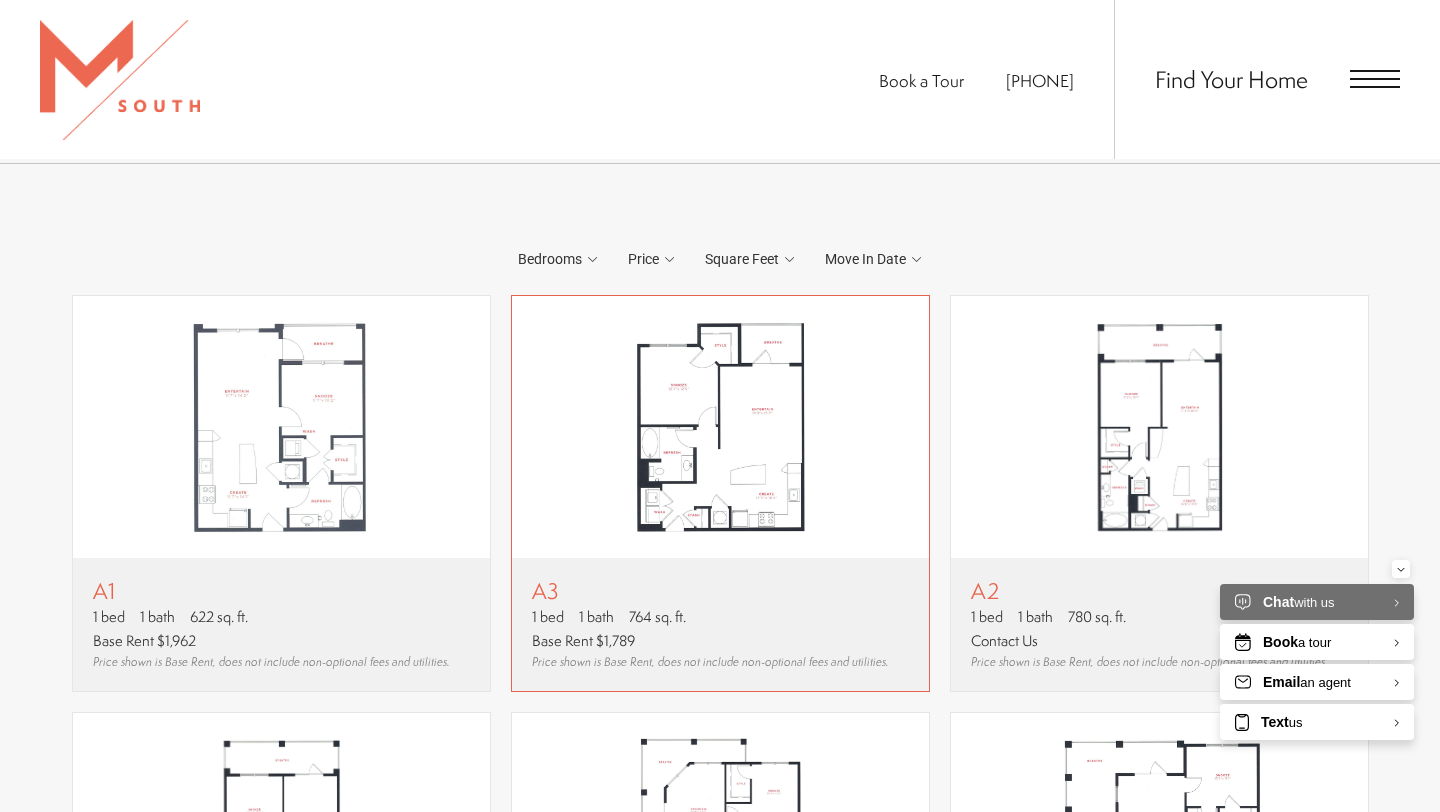 click at bounding box center [720, 427] 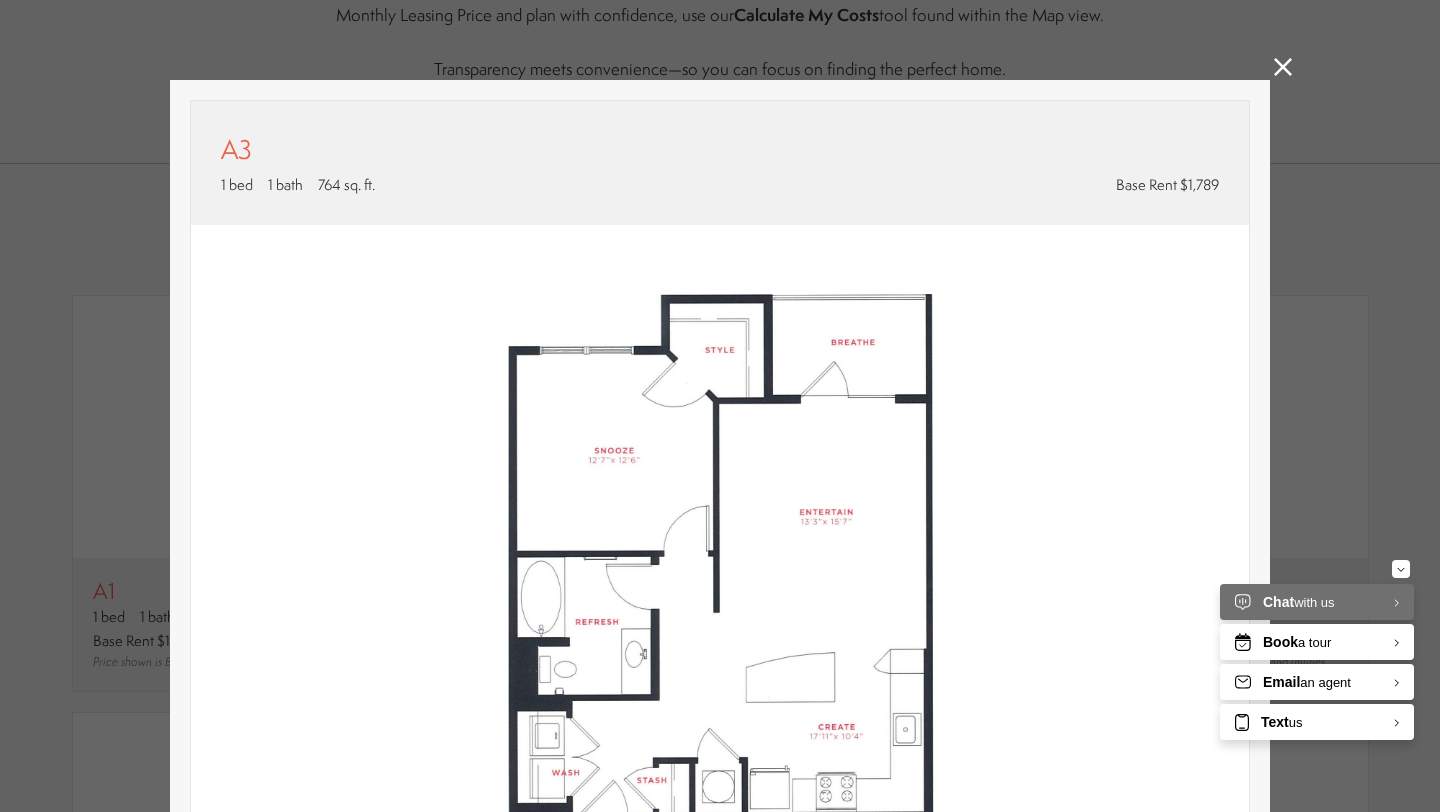 scroll, scrollTop: 0, scrollLeft: 0, axis: both 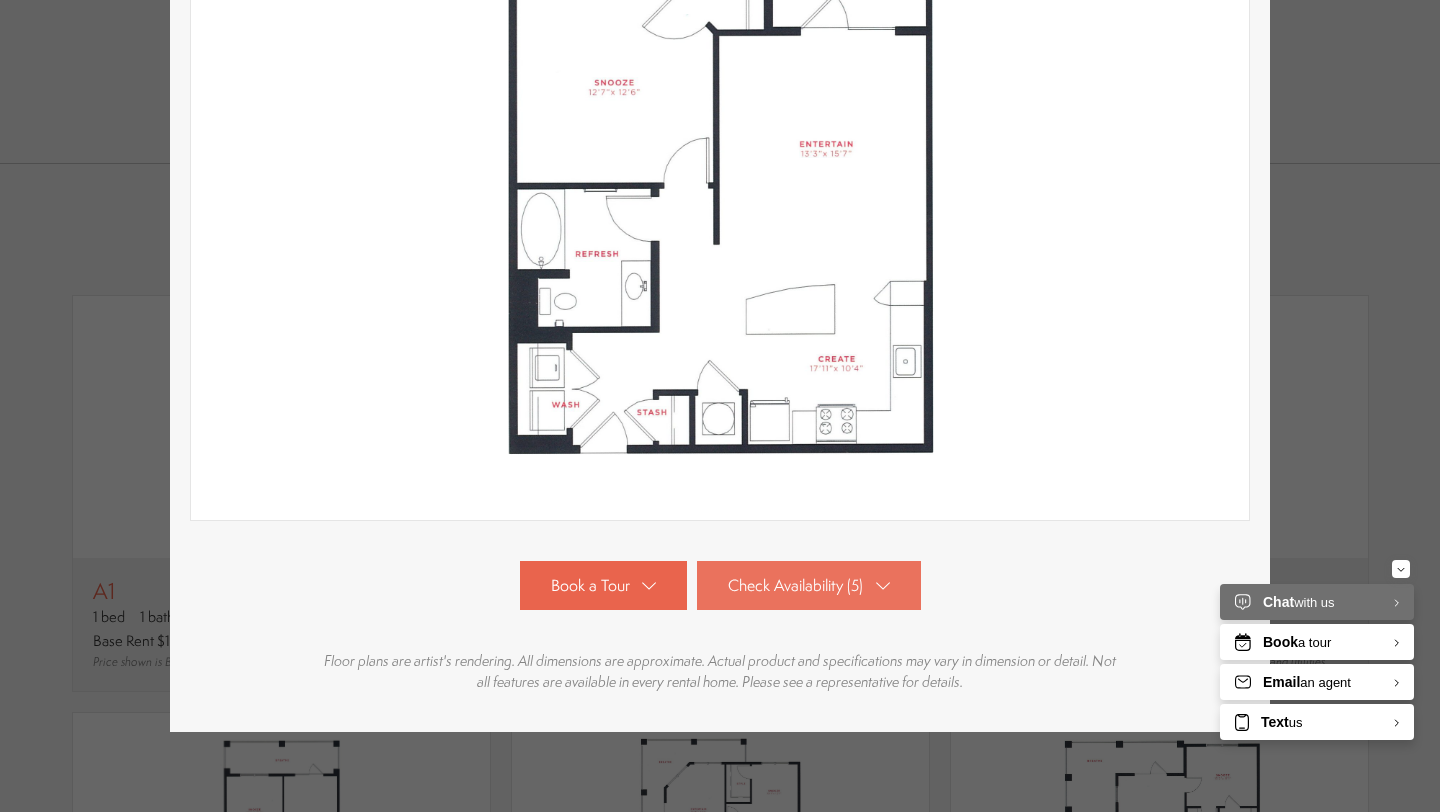 click on "Check Availability (5)" at bounding box center (809, 585) 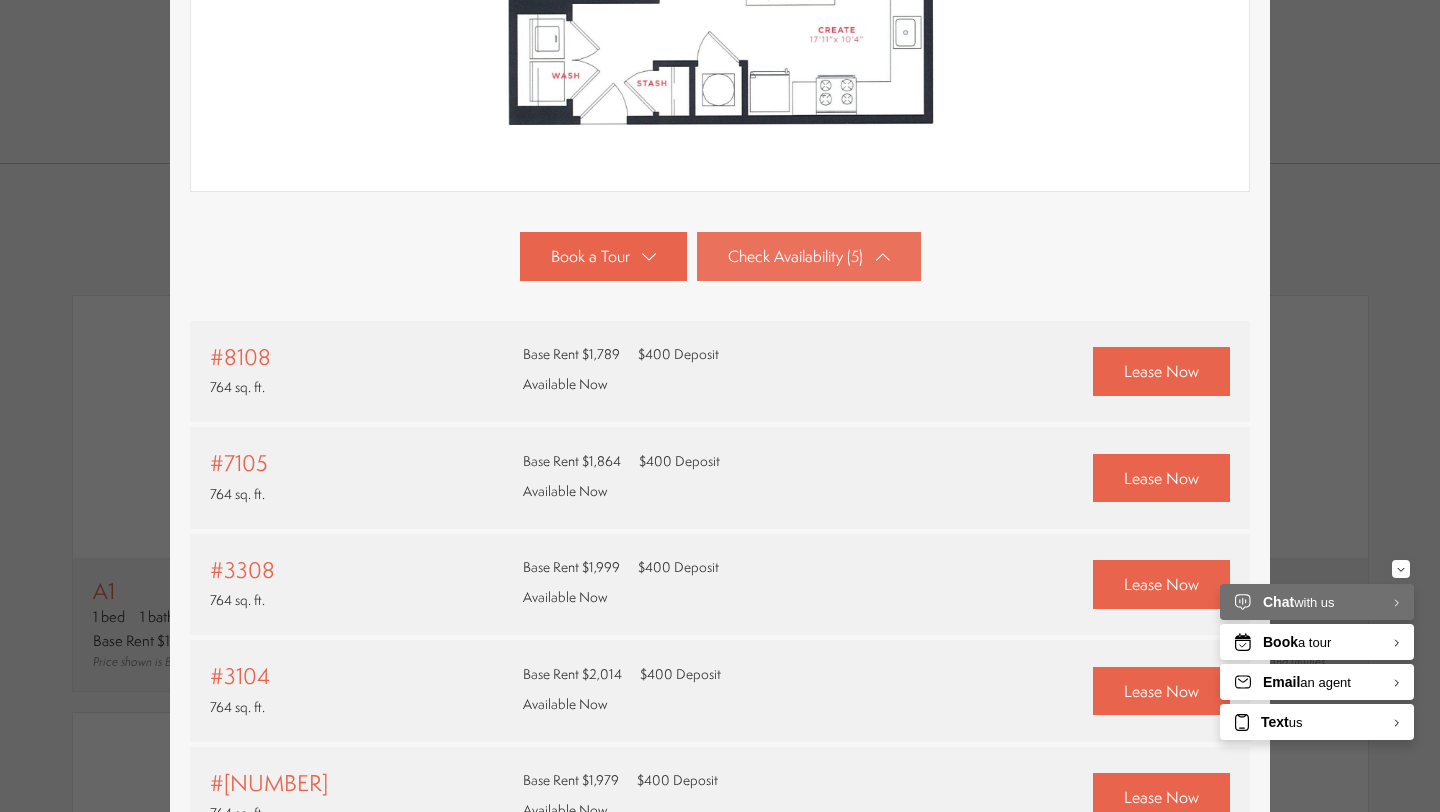 scroll, scrollTop: 935, scrollLeft: 0, axis: vertical 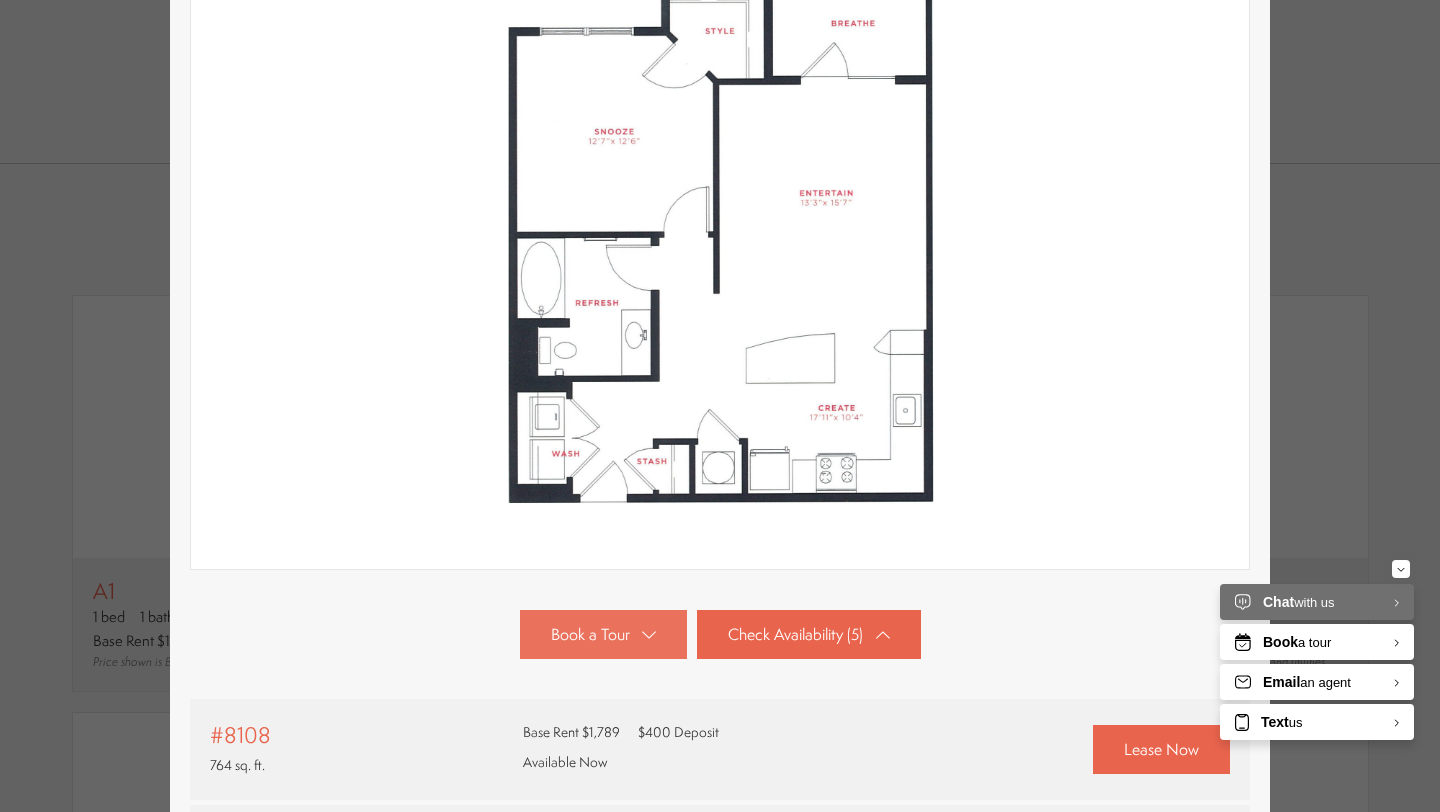 click on "Book a Tour" at bounding box center (590, 634) 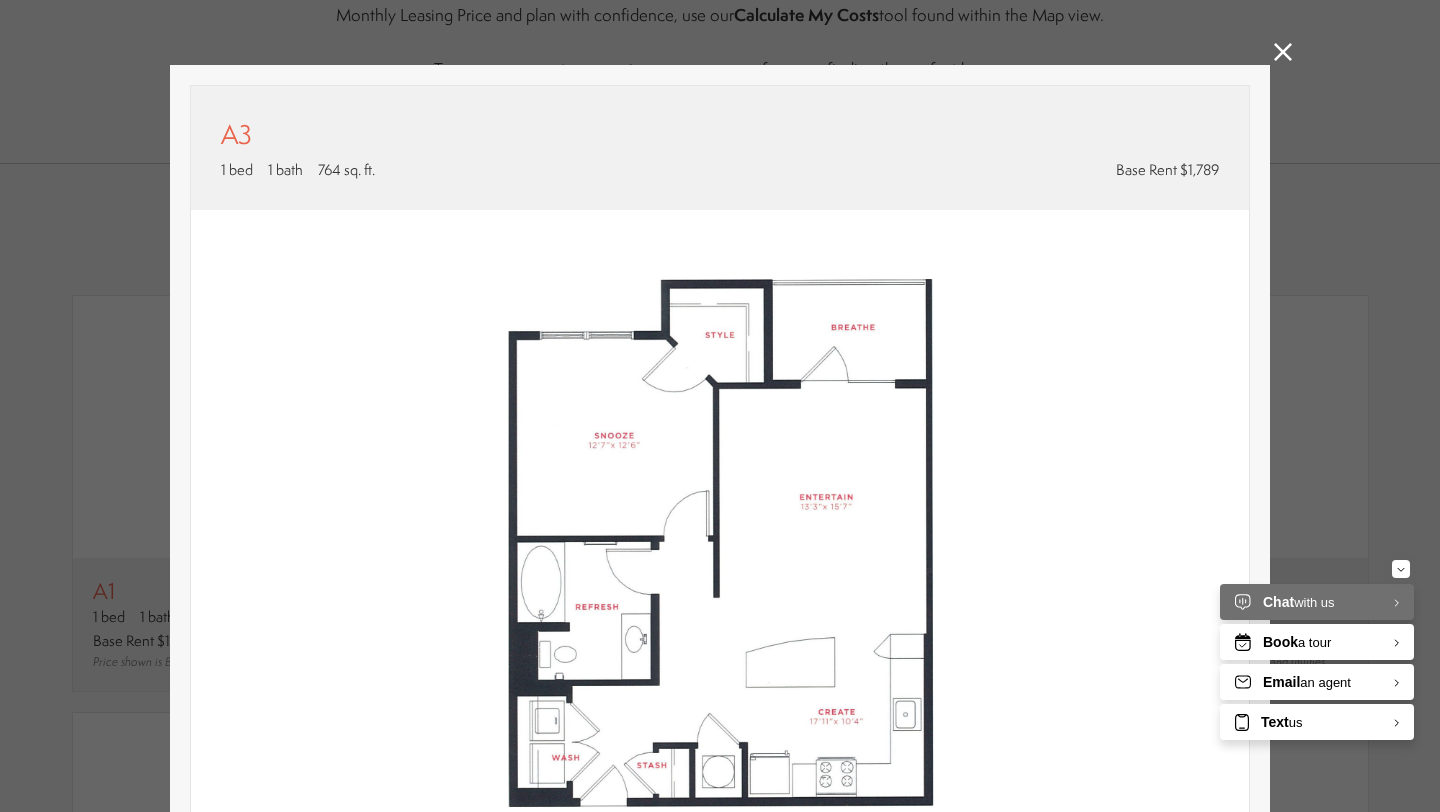 scroll, scrollTop: 0, scrollLeft: 0, axis: both 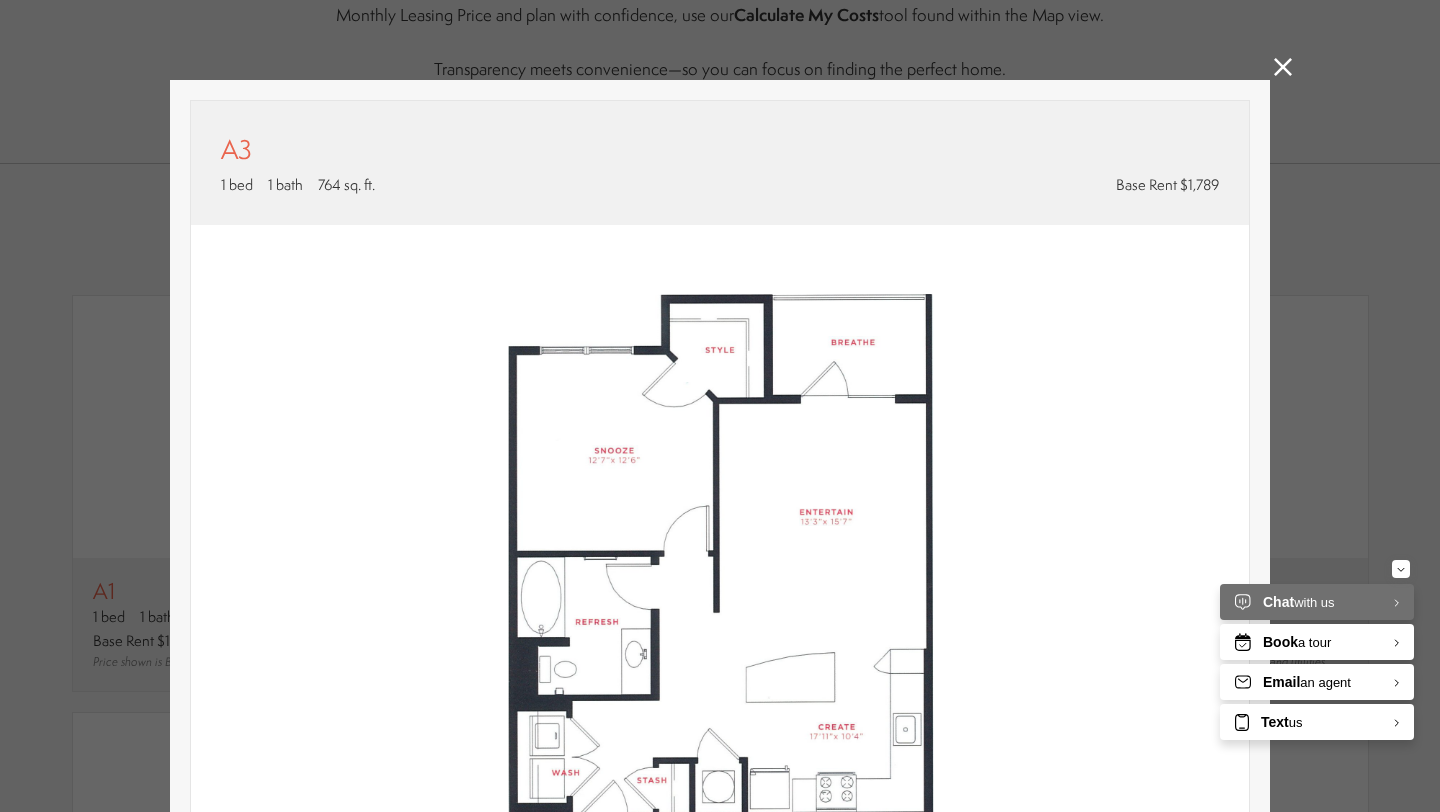 click 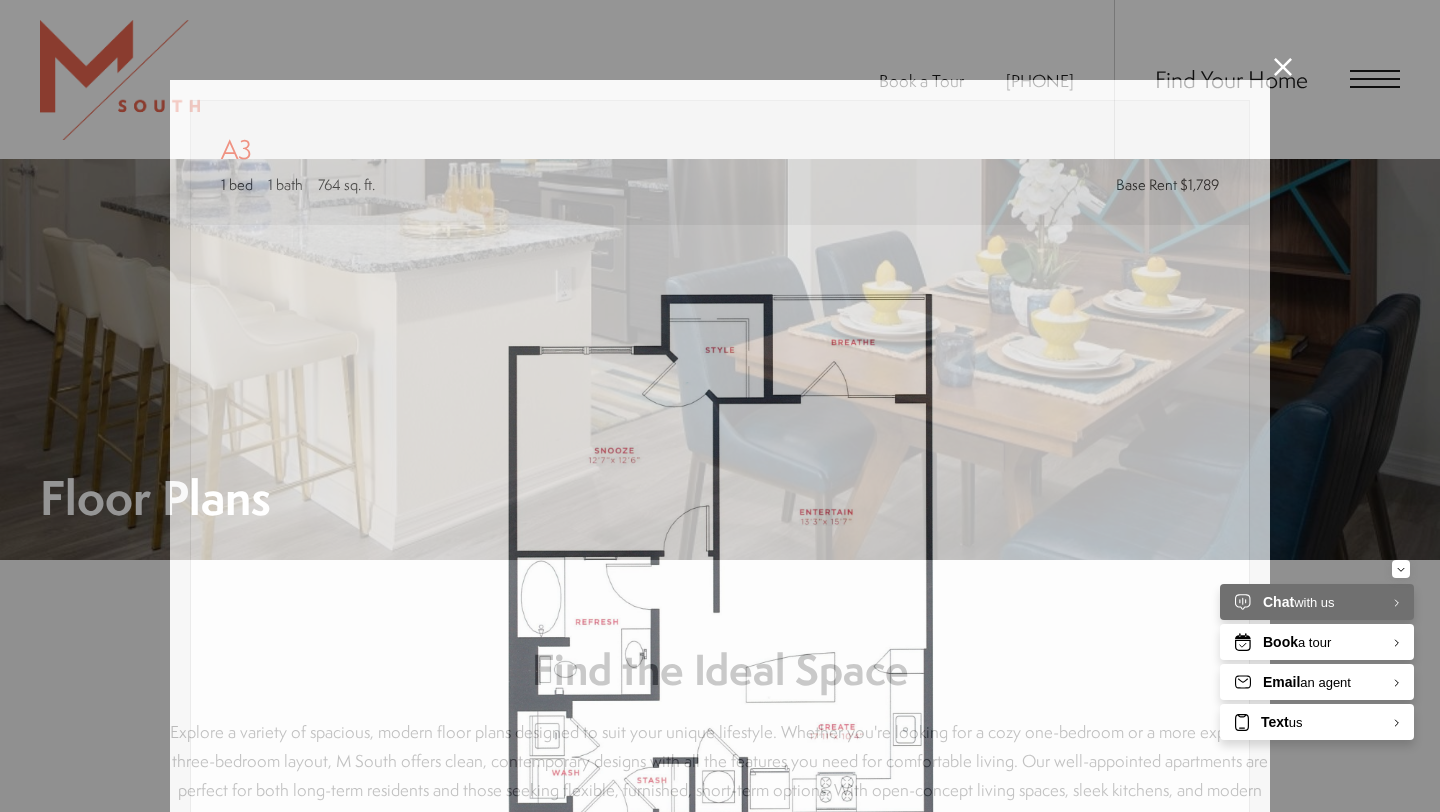 scroll, scrollTop: 1189, scrollLeft: 0, axis: vertical 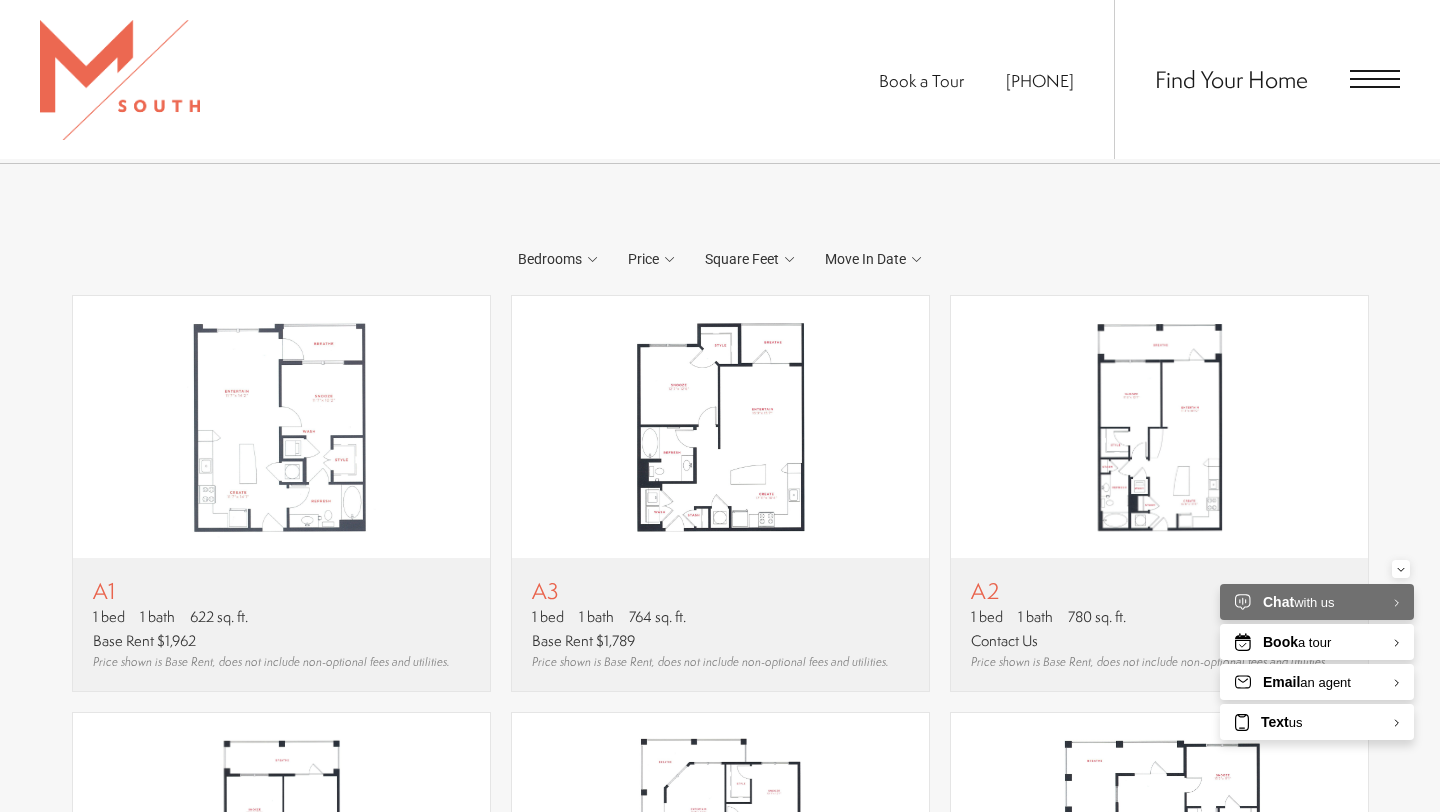 click at bounding box center [1375, 79] 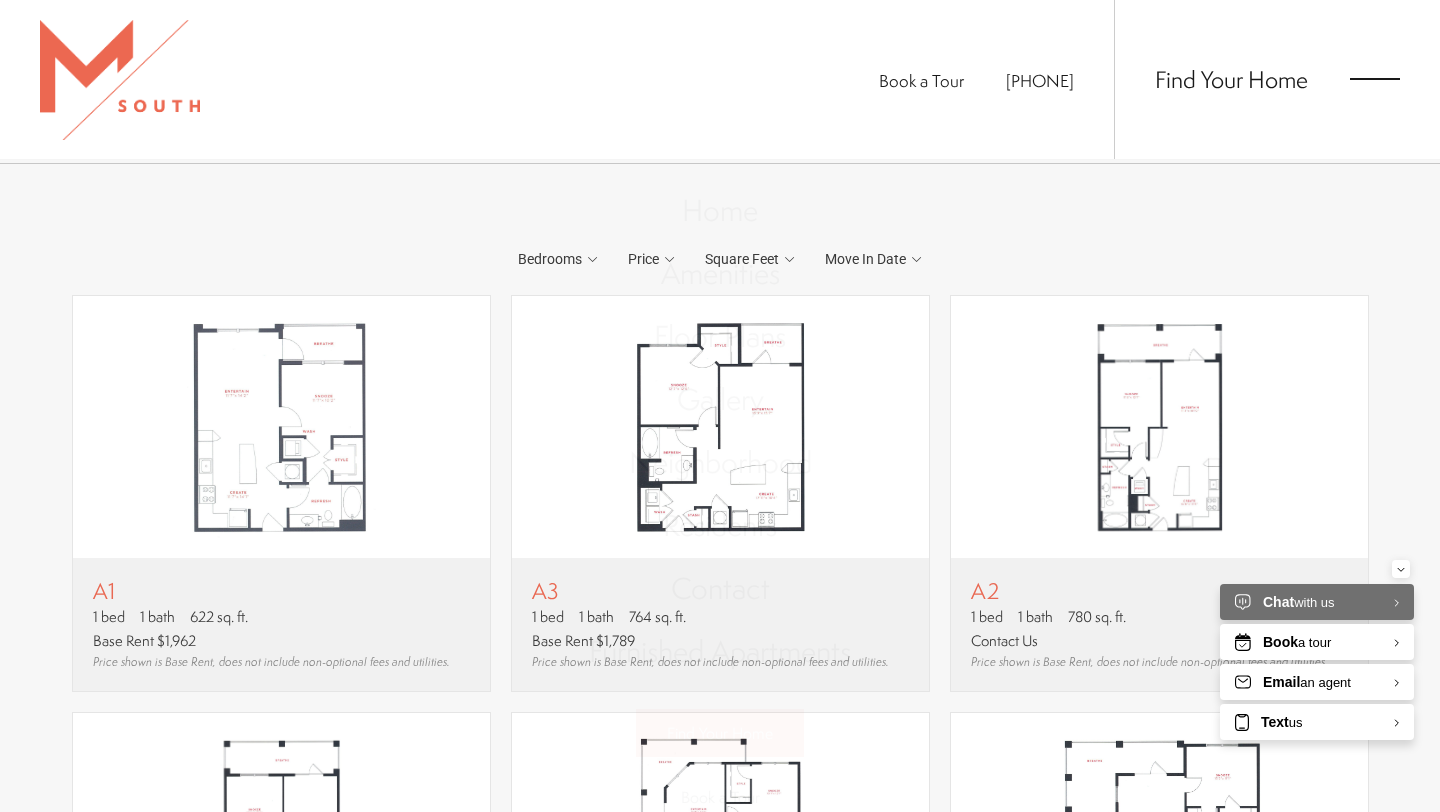 scroll, scrollTop: 0, scrollLeft: 0, axis: both 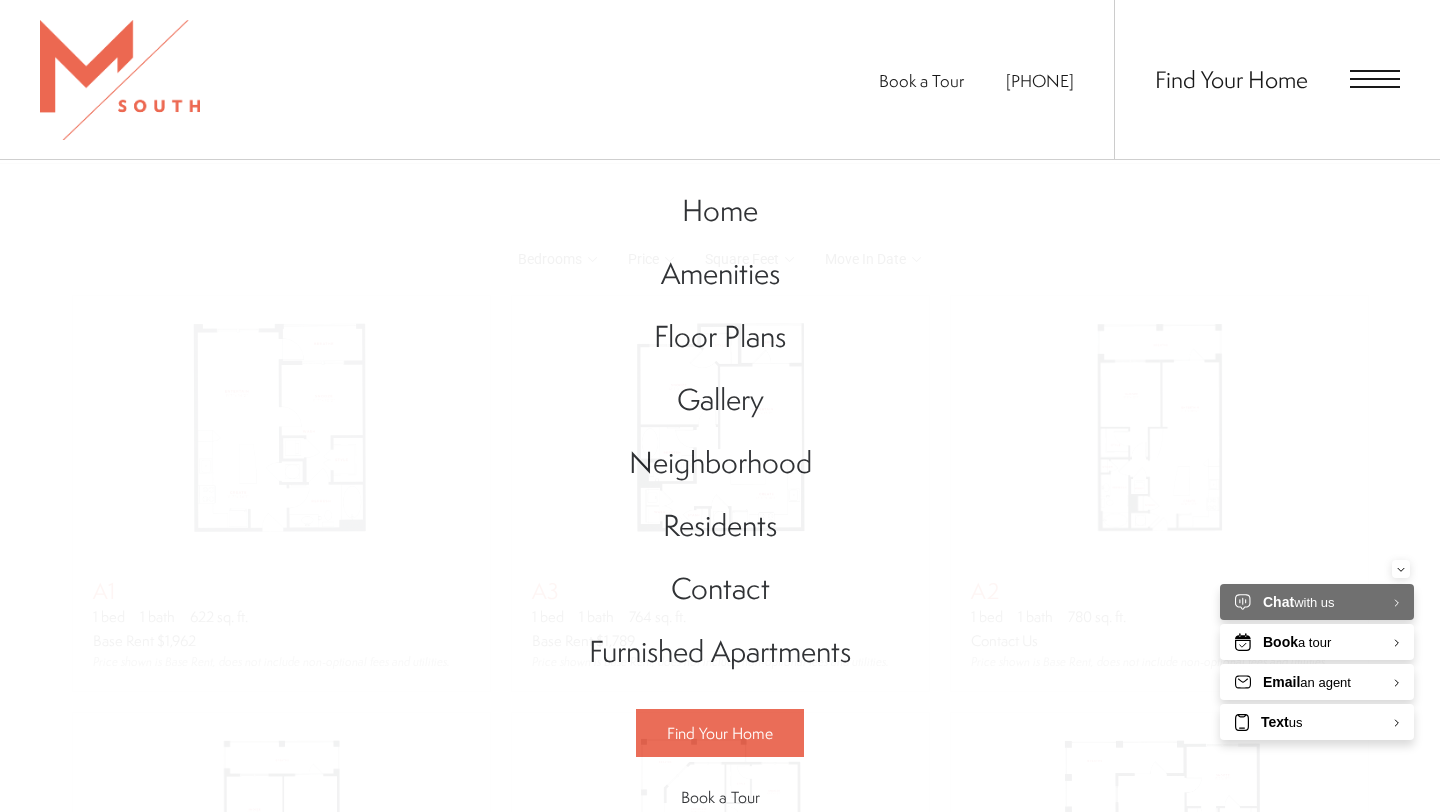 click on "Book a Tour
[PHONE]
Find Your Home" at bounding box center [720, 79] 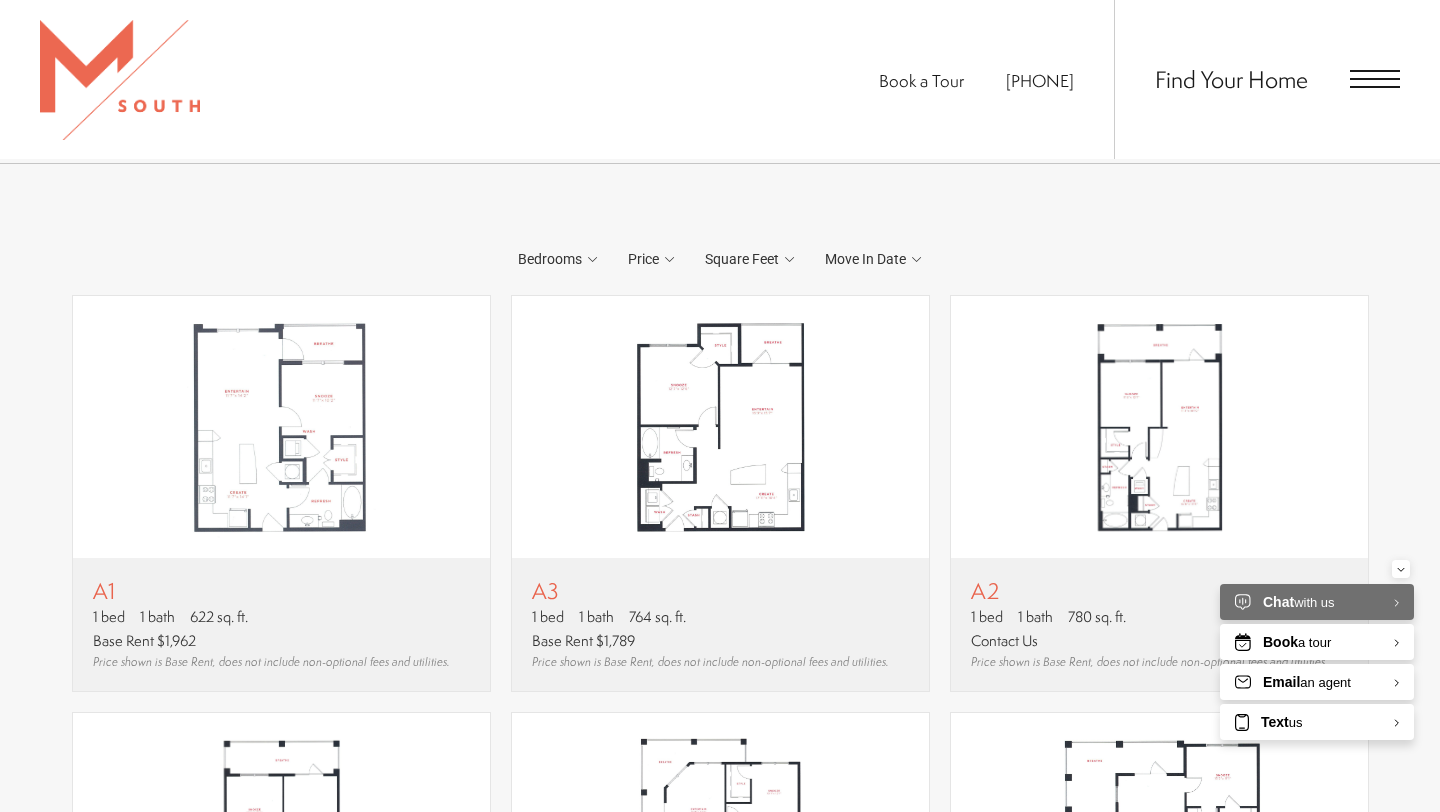 click on "Book a Tour
[PHONE]
Find Your Home" at bounding box center [720, 79] 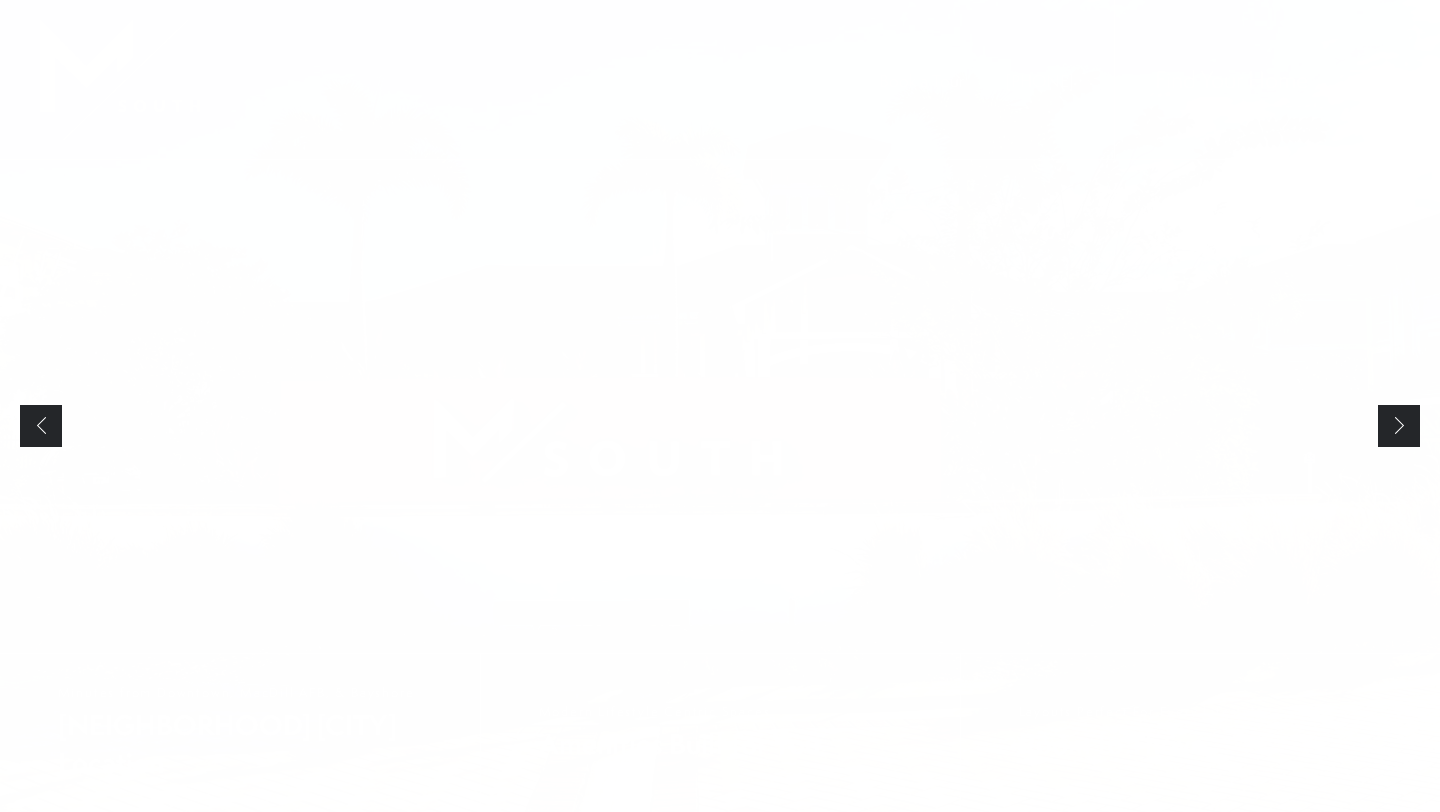 scroll, scrollTop: 0, scrollLeft: 0, axis: both 